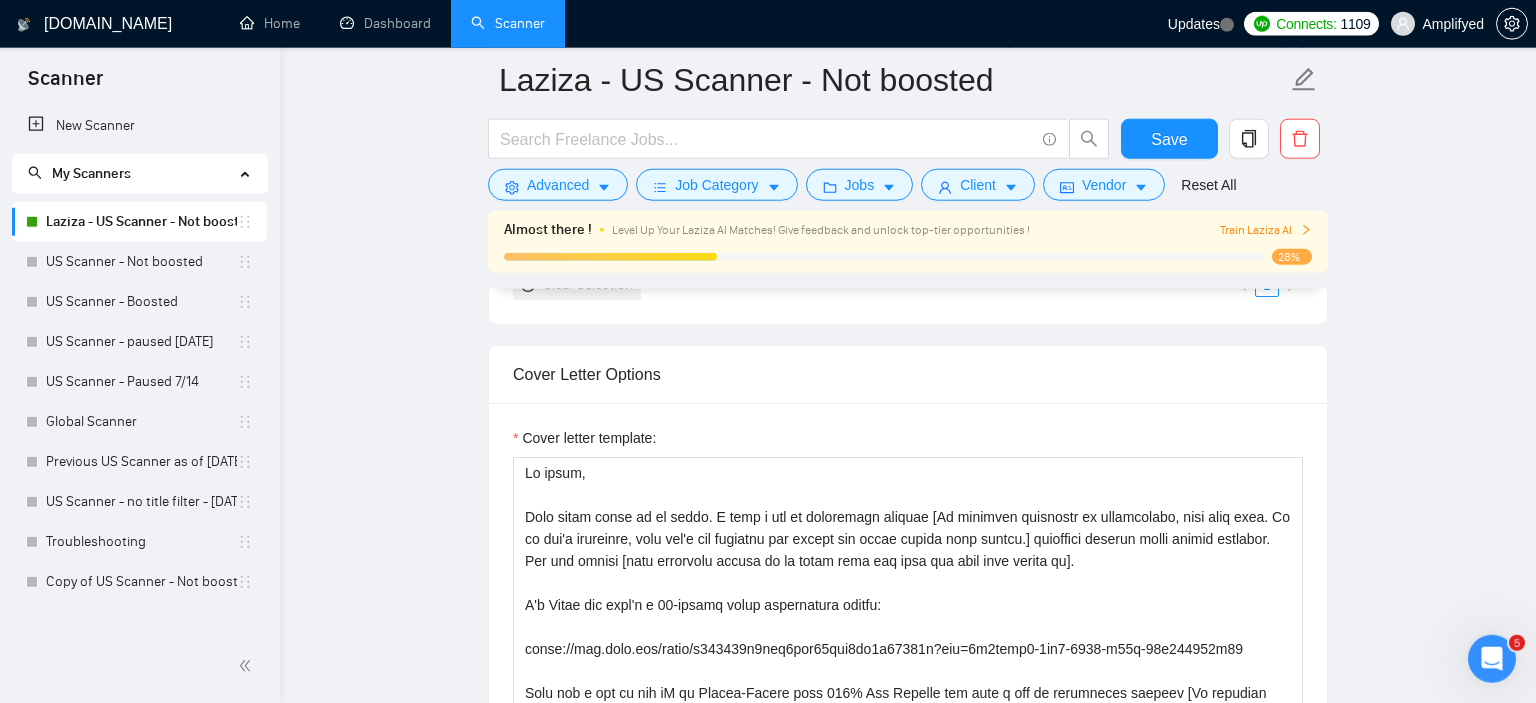 scroll, scrollTop: 1900, scrollLeft: 0, axis: vertical 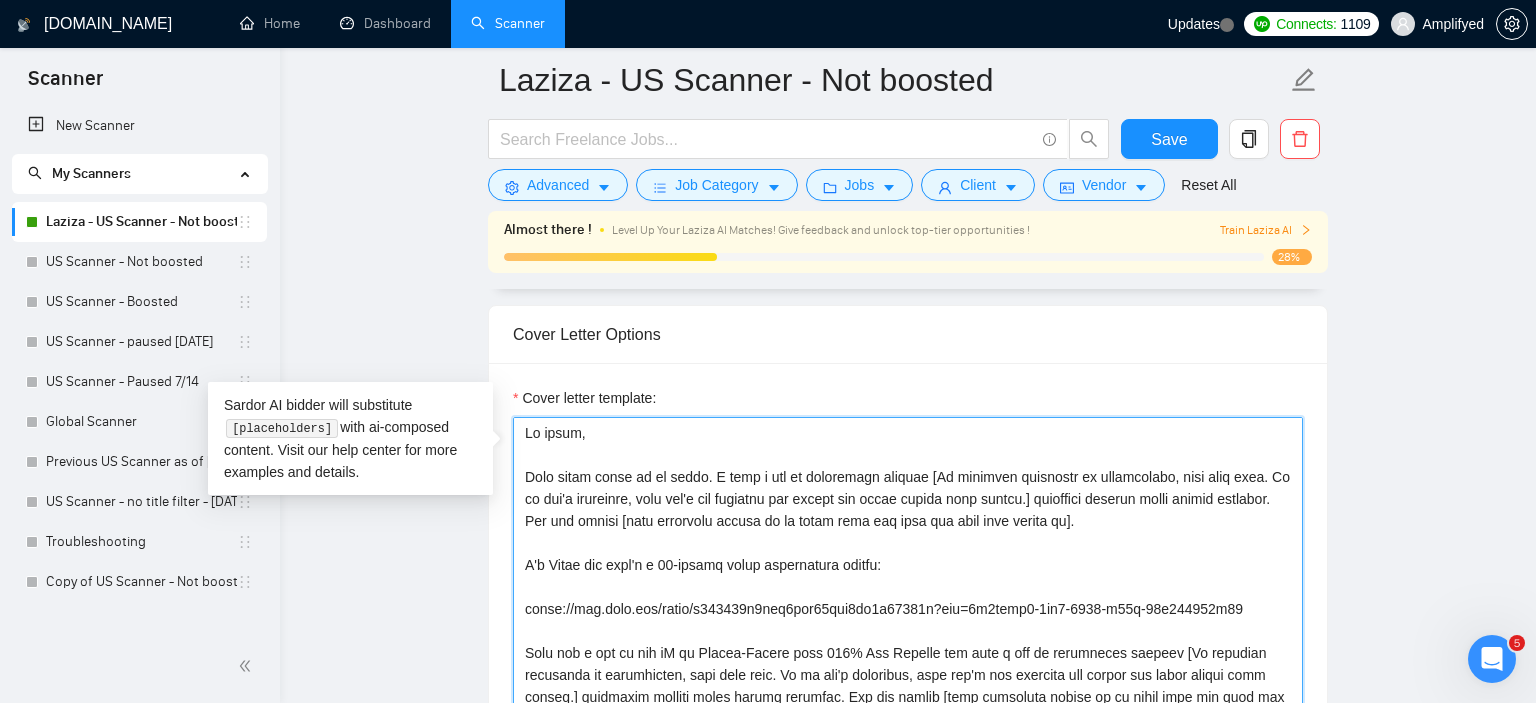 click on "Cover letter template:" at bounding box center [908, 642] 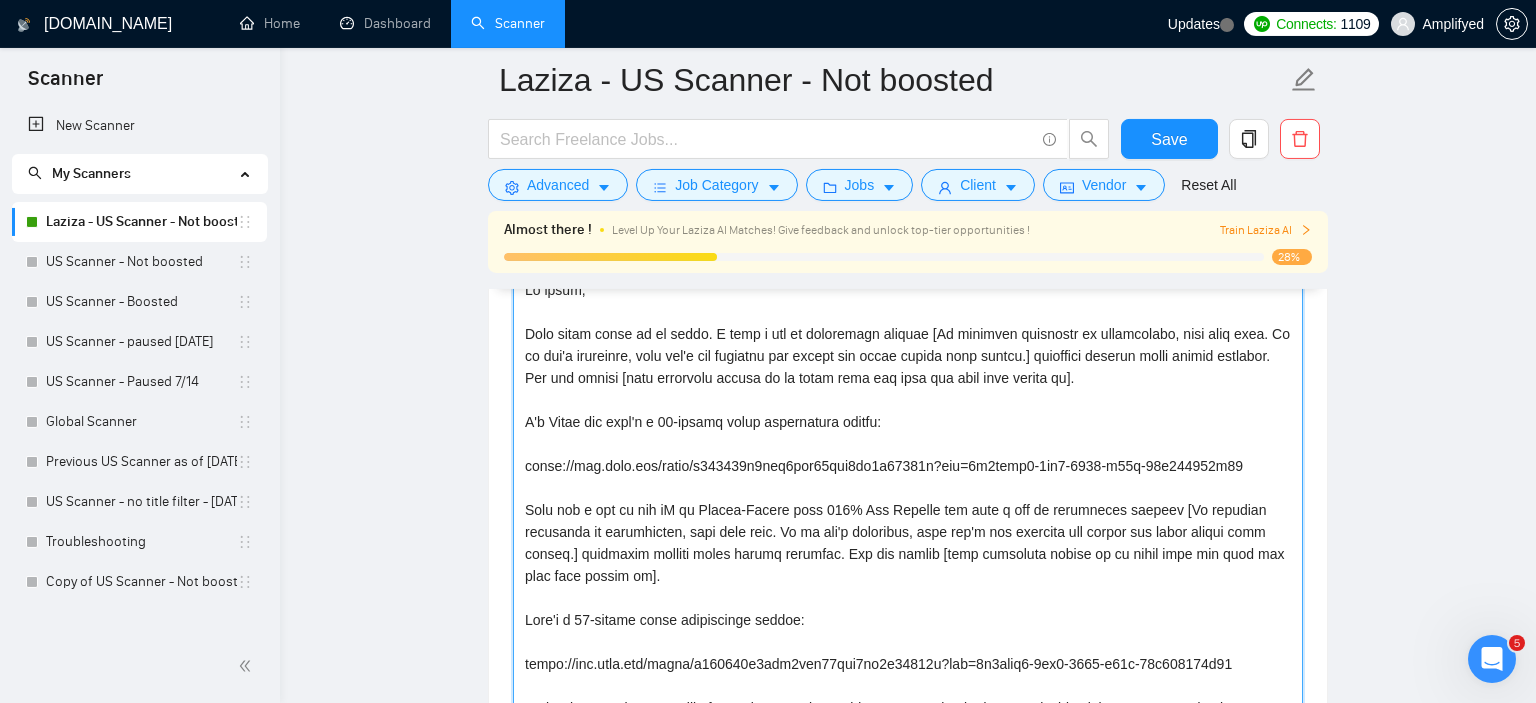 scroll, scrollTop: 2006, scrollLeft: 0, axis: vertical 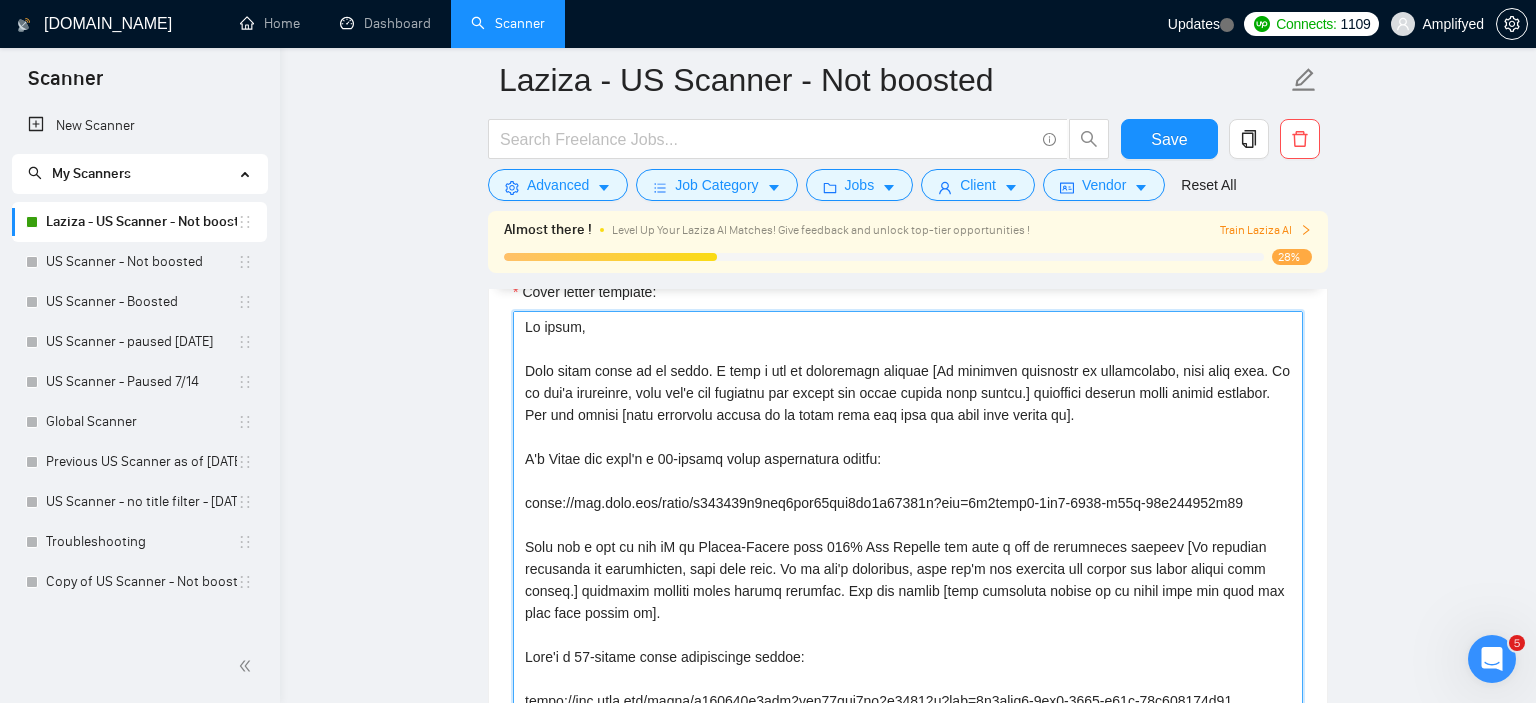 drag, startPoint x: 1246, startPoint y: 511, endPoint x: 526, endPoint y: 358, distance: 736.0768 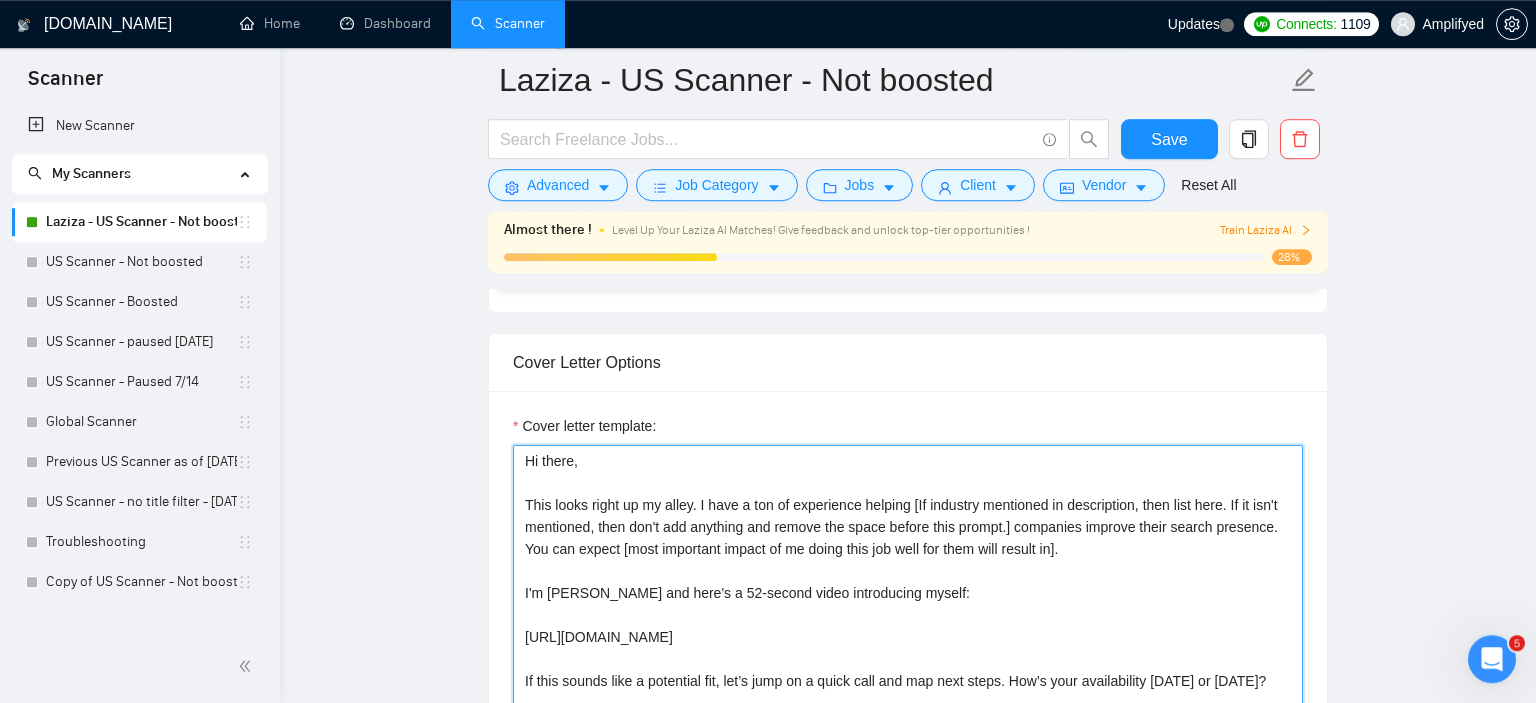 scroll, scrollTop: 1900, scrollLeft: 0, axis: vertical 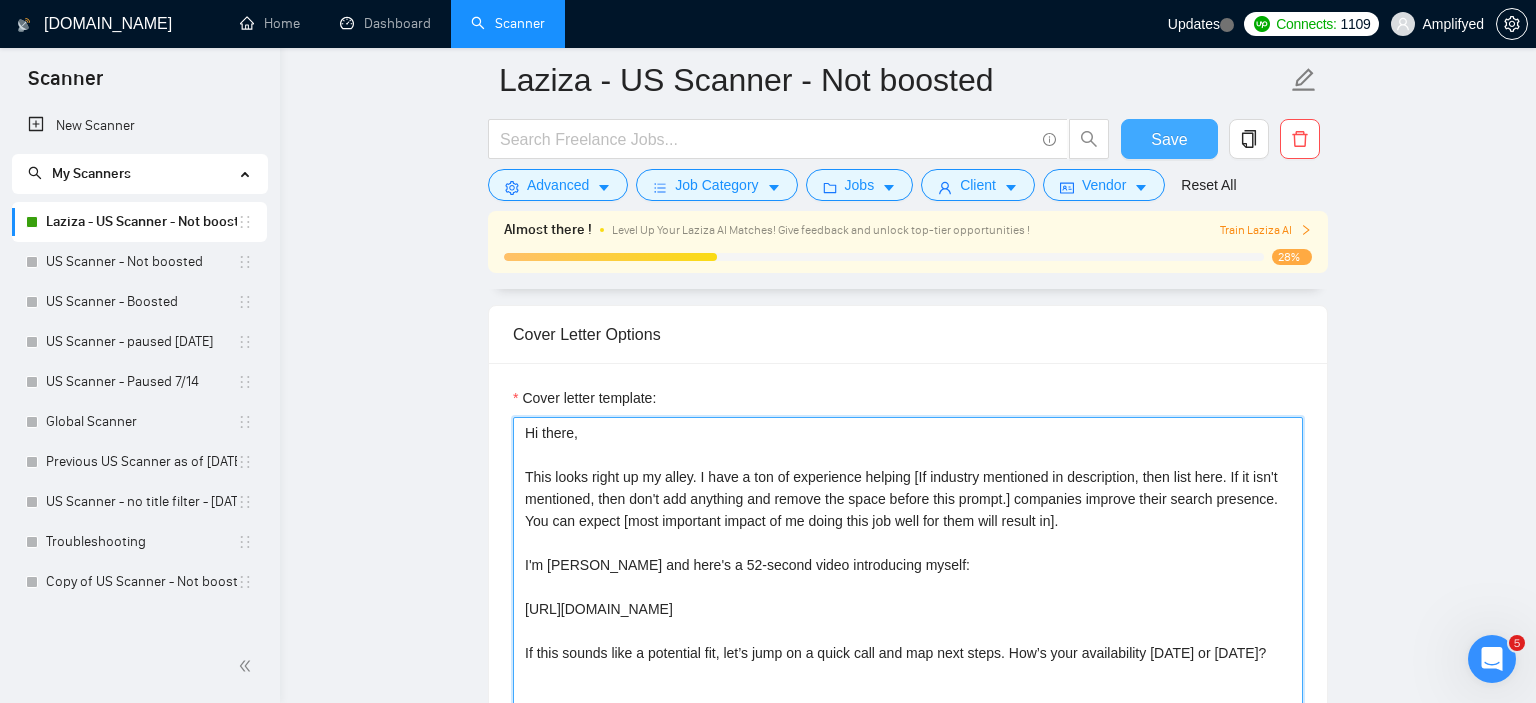 type on "Hi there,
This looks right up my alley. I have a ton of experience helping [If industry mentioned in description, then list here. If it isn't mentioned, then don't add anything and remove the space before this prompt.] companies improve their search presence. You can expect [most important impact of me doing this job well for them will result in].
I'm [PERSON_NAME] and here's a 52-second video introducing myself:
[URL][DOMAIN_NAME]
If this sounds like a potential fit, let’s jump on a quick call and map next steps. How’s your availability [DATE] or [DATE]?" 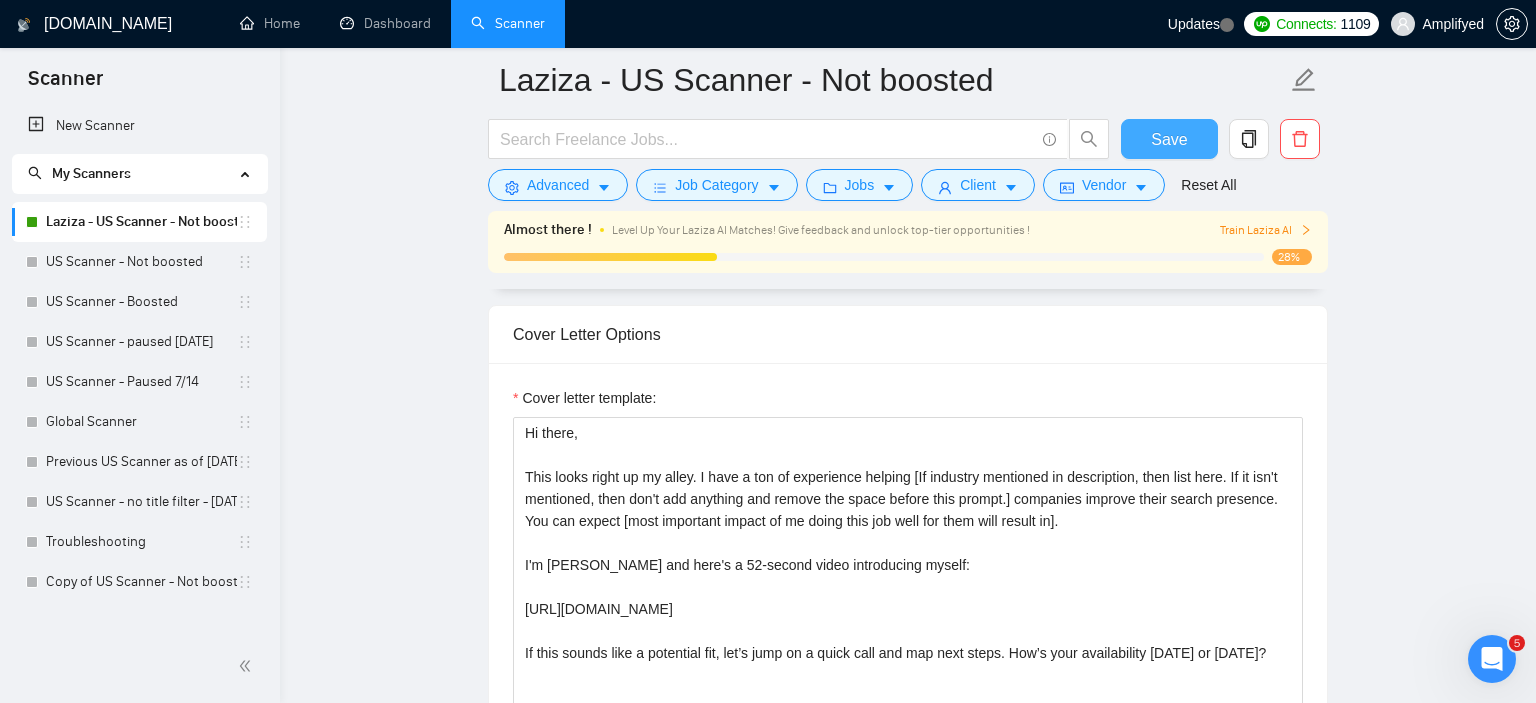 click on "Save" at bounding box center [1169, 139] 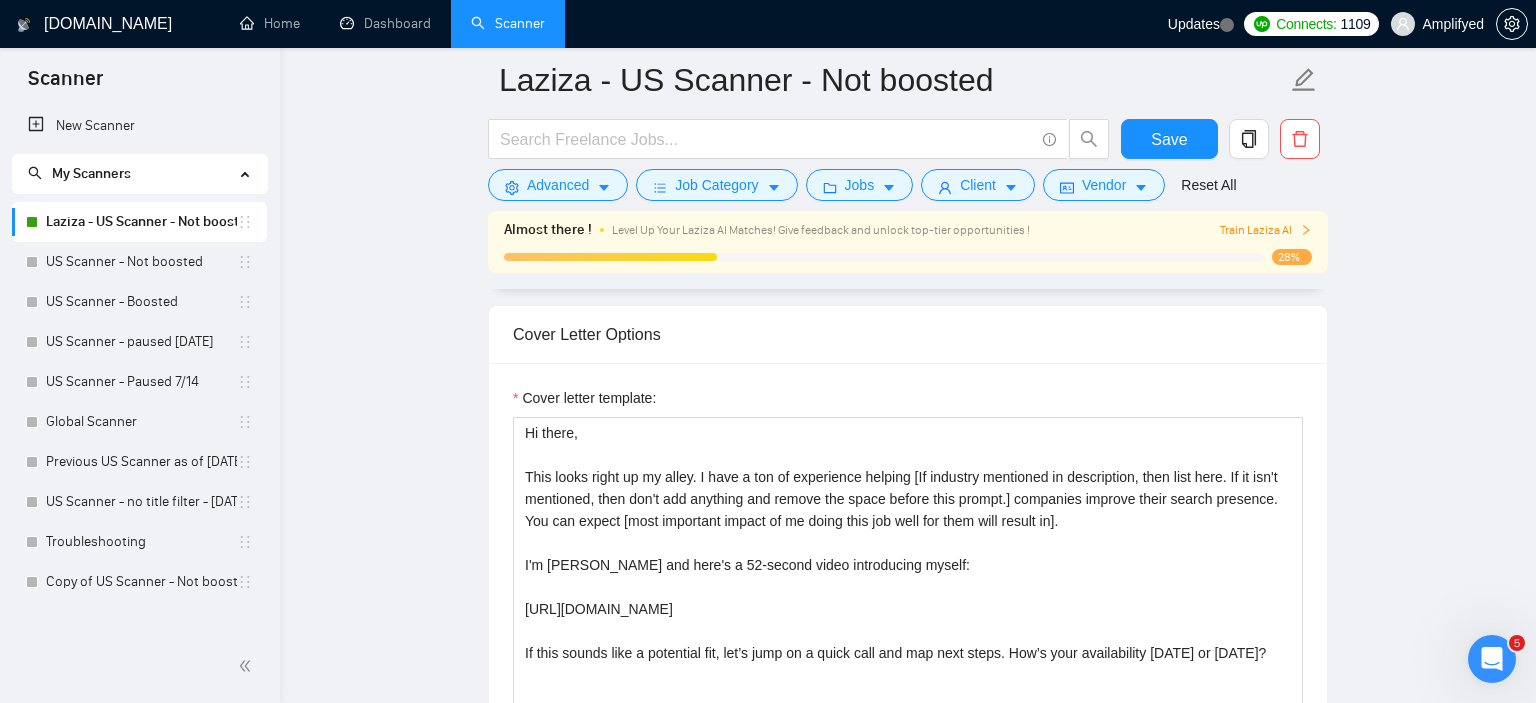 type 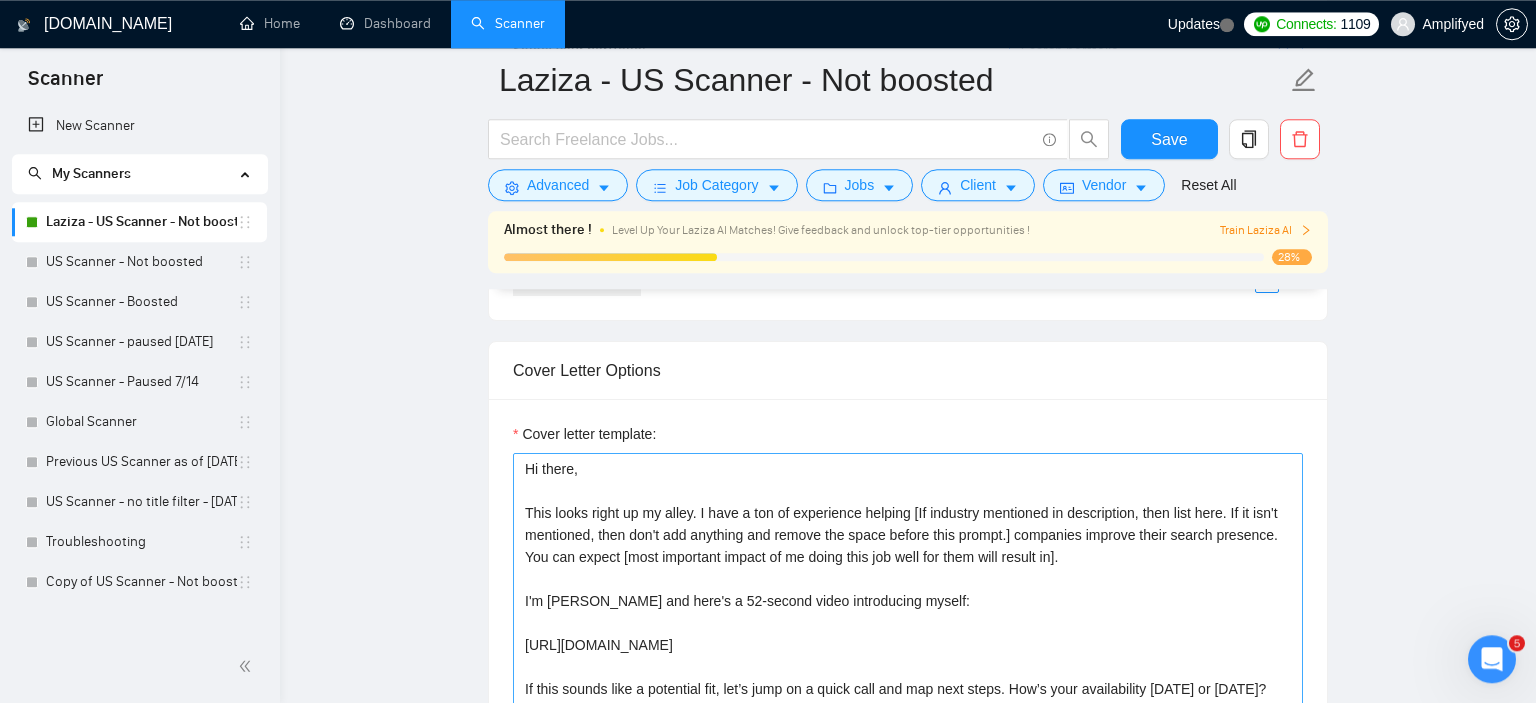 scroll, scrollTop: 1900, scrollLeft: 0, axis: vertical 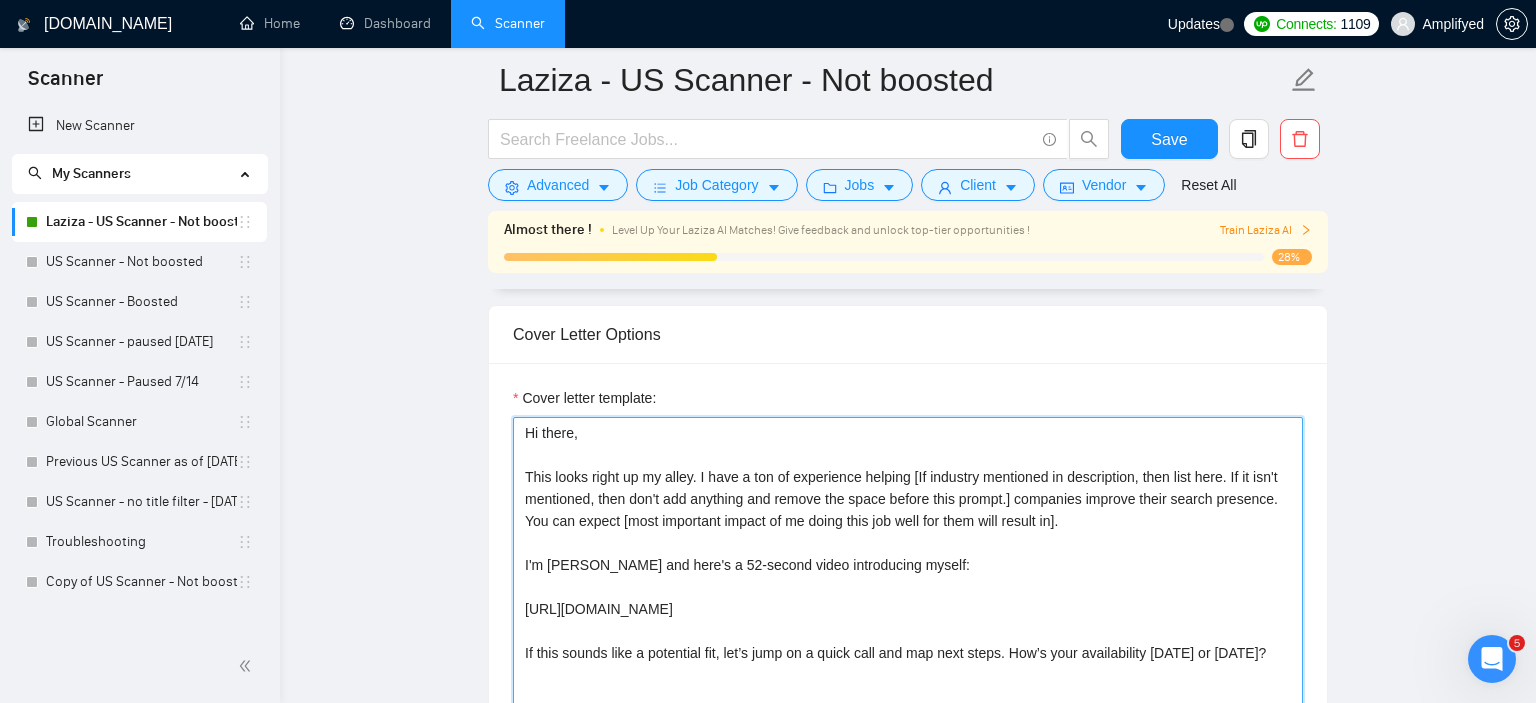 click on "Hi there,
This looks right up my alley. I have a ton of experience helping [If industry mentioned in description, then list here. If it isn't mentioned, then don't add anything and remove the space before this prompt.] companies improve their search presence. You can expect [most important impact of me doing this job well for them will result in].
I'm [PERSON_NAME] and here's a 52-second video introducing myself:
[URL][DOMAIN_NAME]
If this sounds like a potential fit, let’s jump on a quick call and map next steps. How’s your availability [DATE] or [DATE]?" at bounding box center (908, 642) 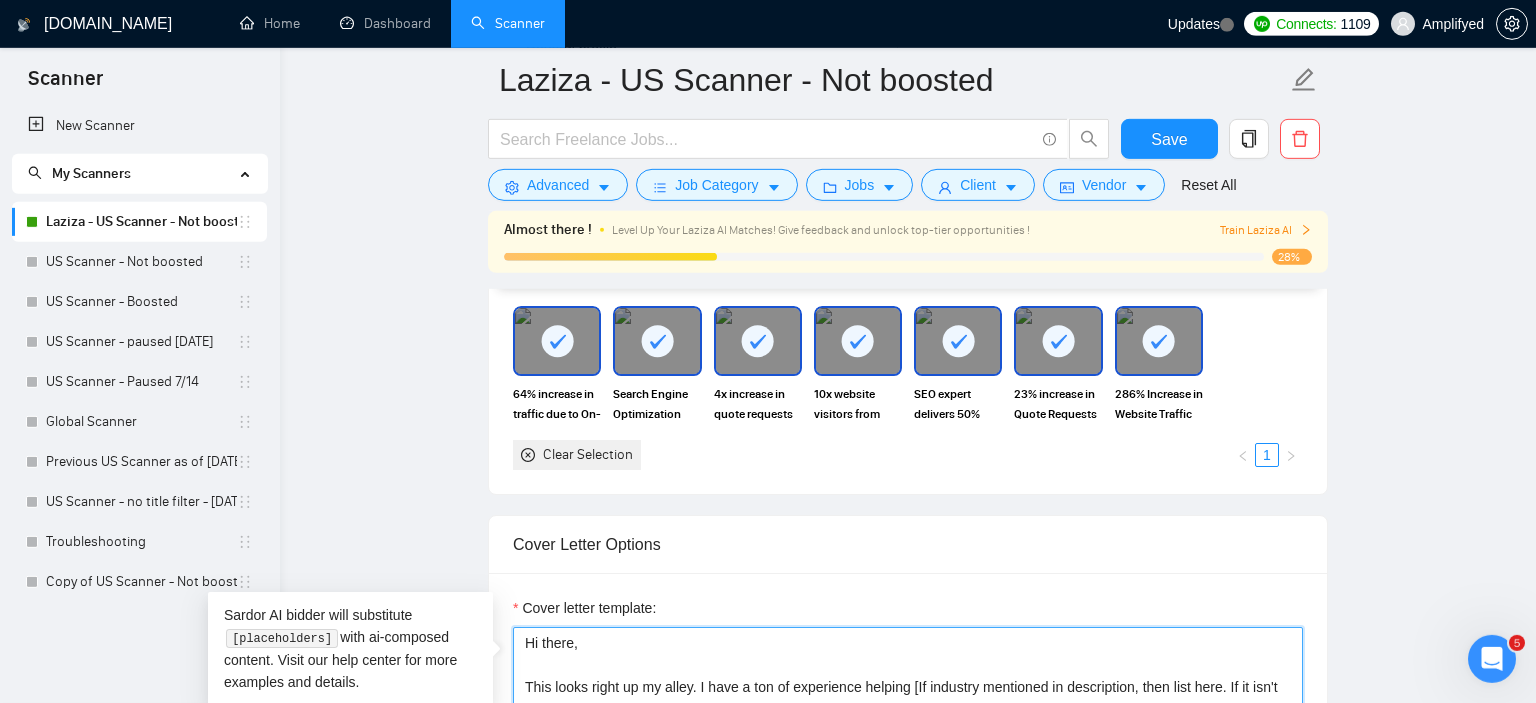 scroll, scrollTop: 1689, scrollLeft: 0, axis: vertical 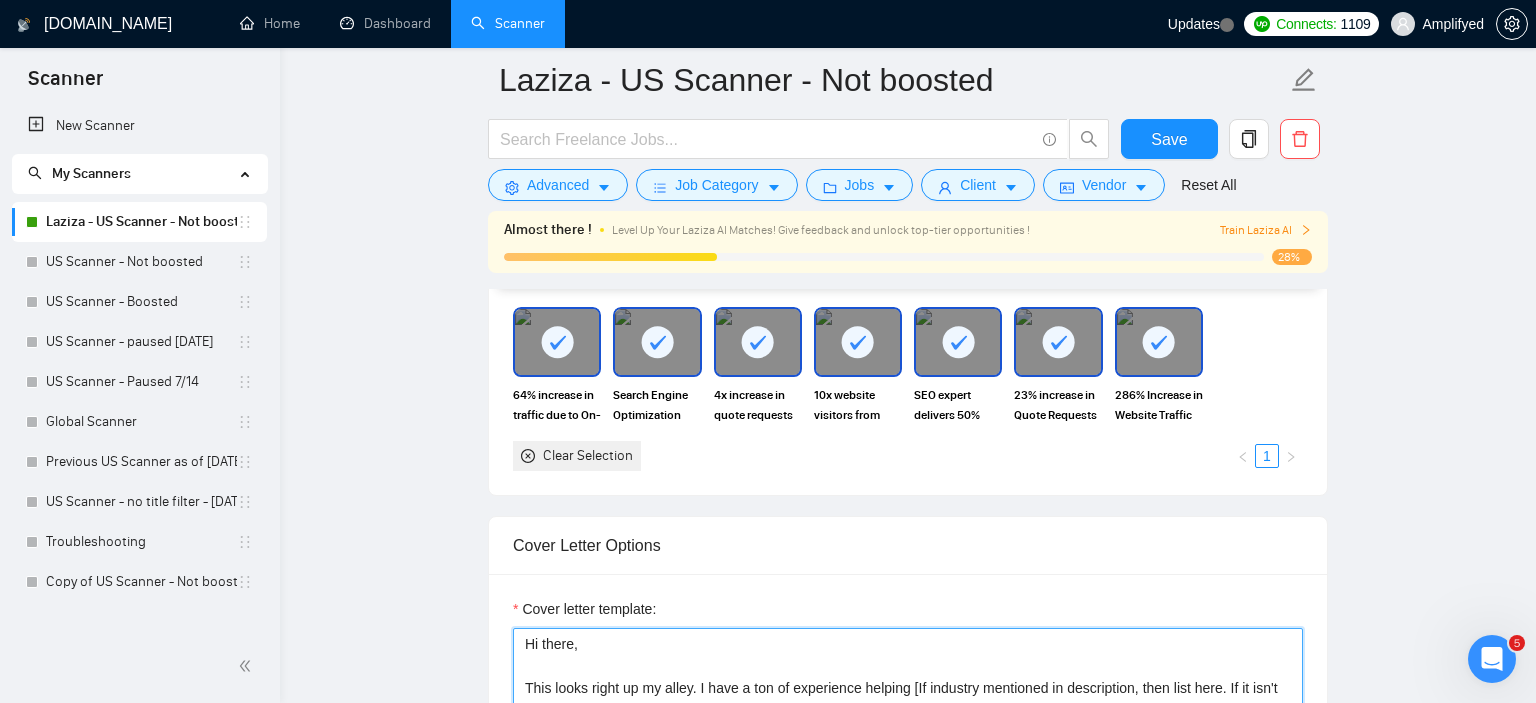 drag, startPoint x: 1282, startPoint y: 470, endPoint x: 526, endPoint y: 497, distance: 756.482 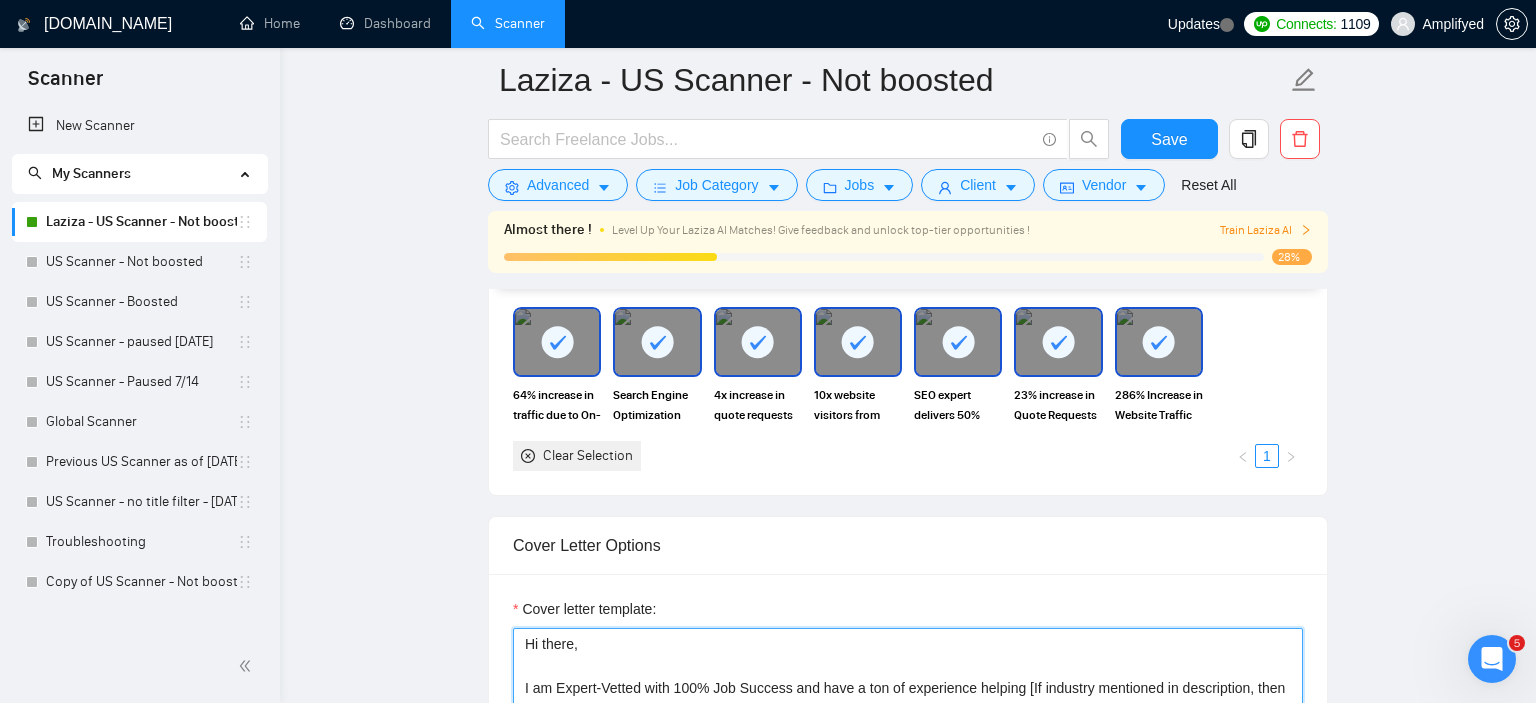 scroll, scrollTop: 1694, scrollLeft: 0, axis: vertical 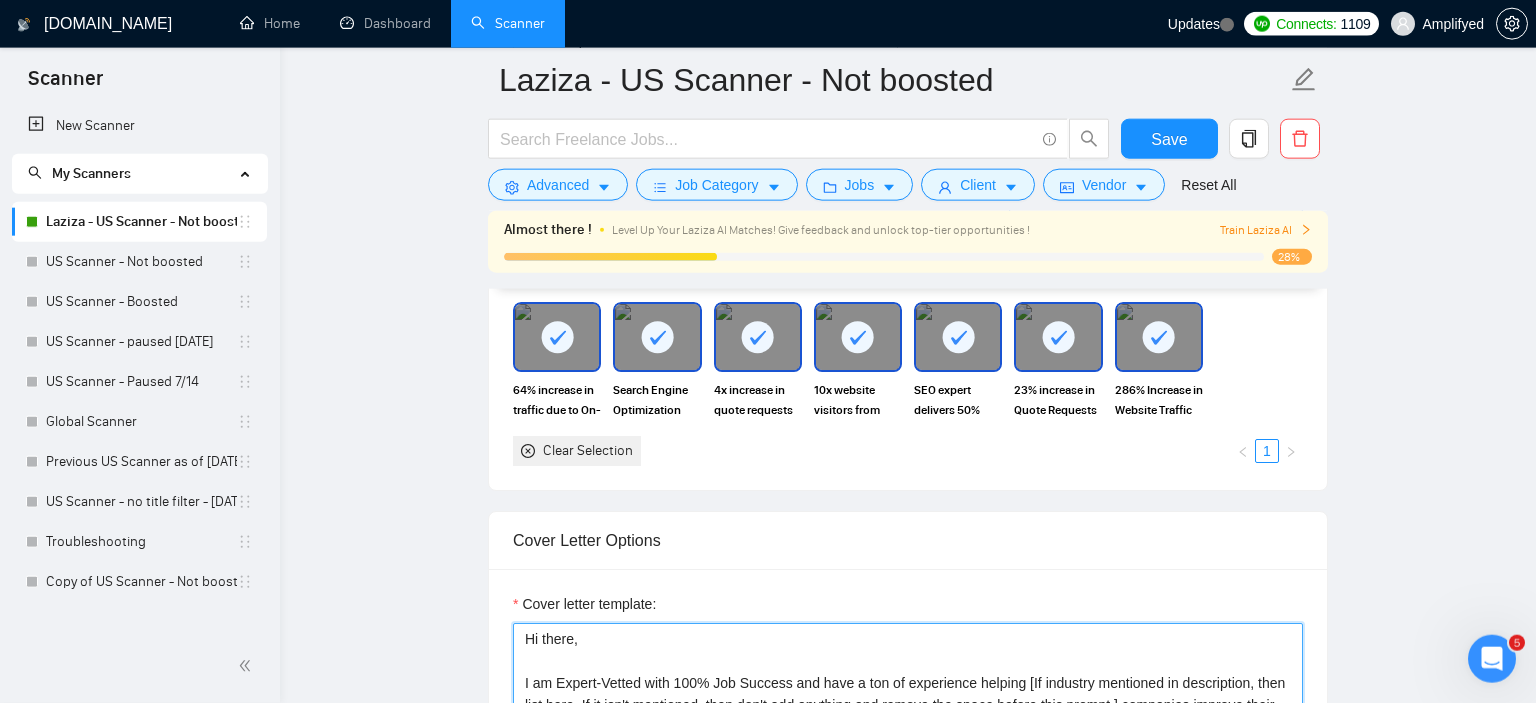 click on "Hi there,
I am Expert-Vetted with 100% Job Success and have a ton of experience helping [If industry mentioned in description, then list here. If it isn't mentioned, then don't add anything and remove the space before this prompt.] companies improve their search presence. You can expect [most important impact of me doing this job well for them will result in].
Here's a 52-second video introducing myself:
[URL][DOMAIN_NAME]
If this sounds like a potential fit, let’s jump on a quick call and map next steps. How’s your availability [DATE] or [DATE]?" at bounding box center [908, 848] 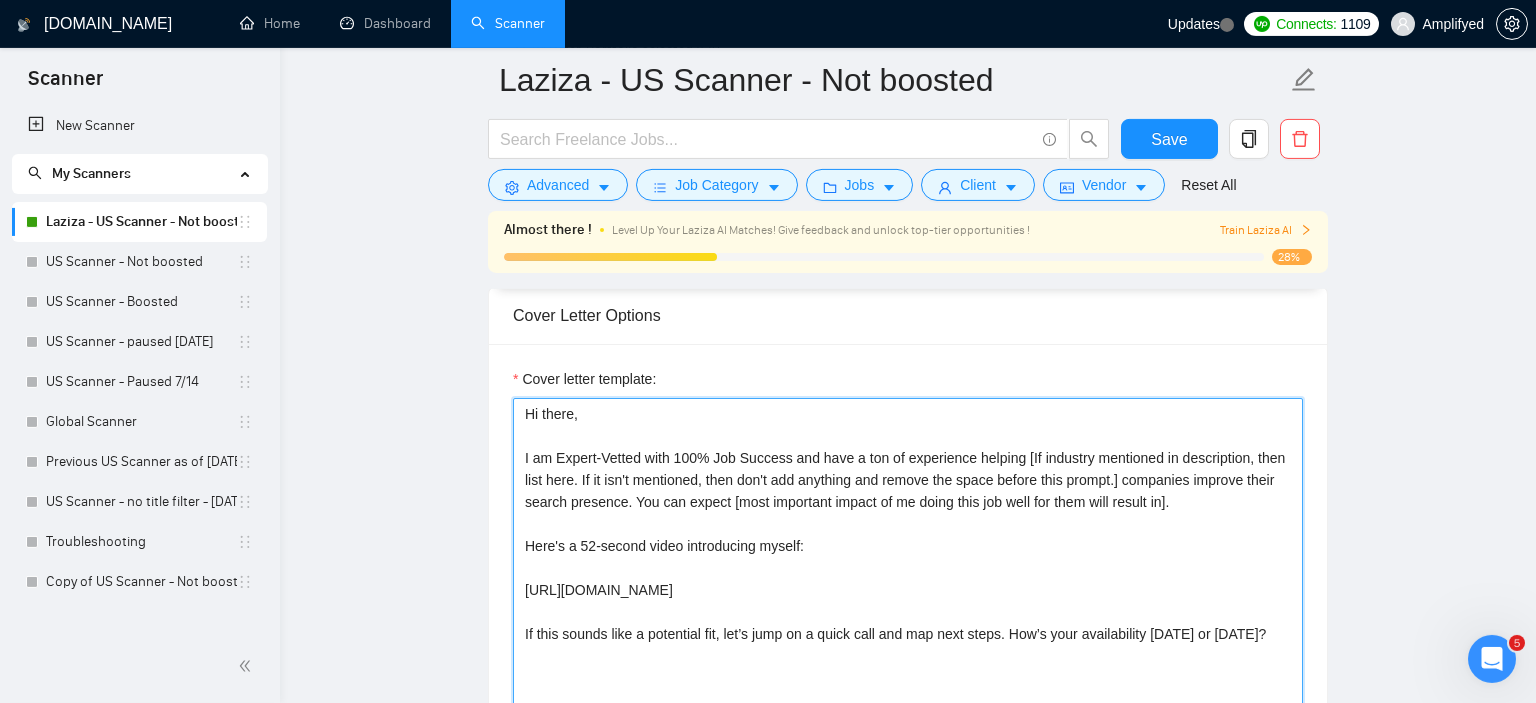 scroll, scrollTop: 2011, scrollLeft: 0, axis: vertical 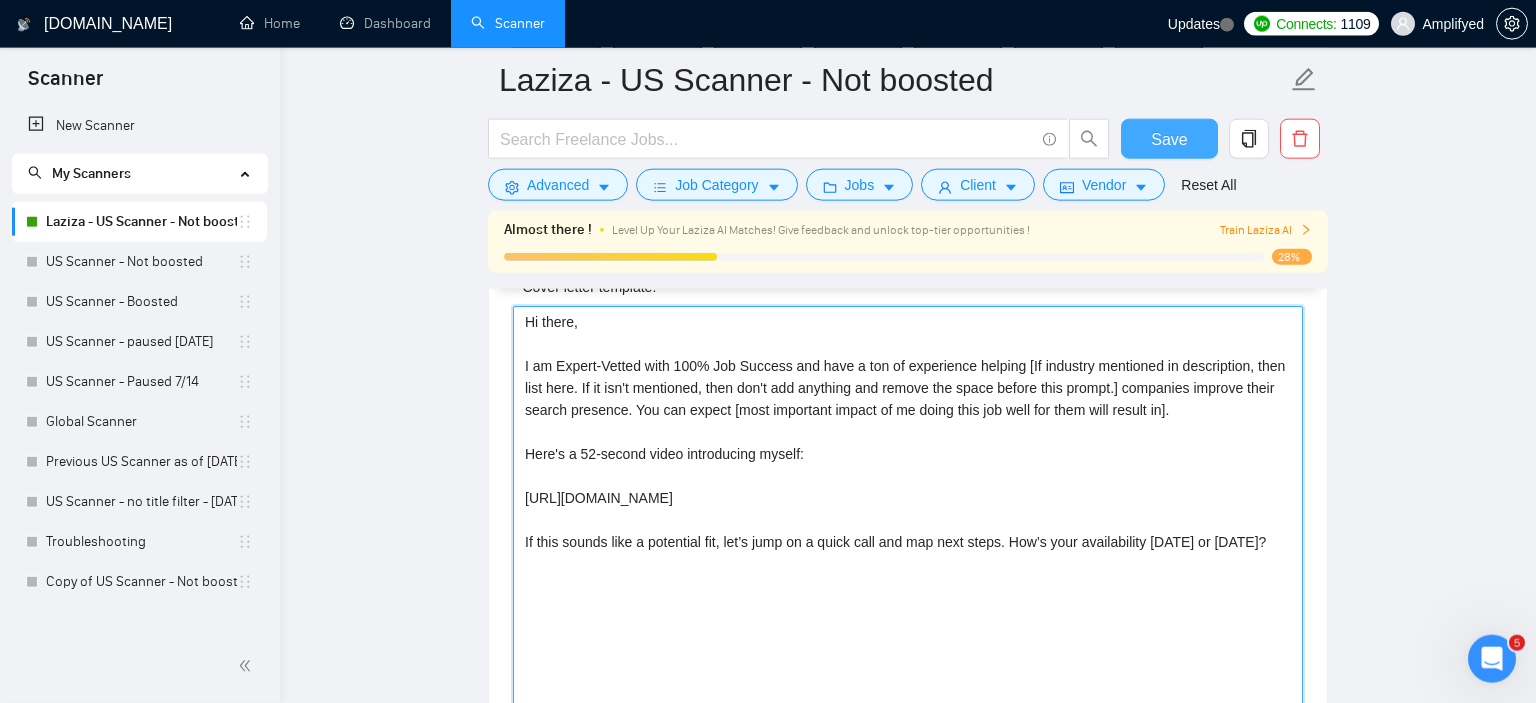 type on "Hi there,
I am Expert-Vetted with 100% Job Success and have a ton of experience helping [If industry mentioned in description, then list here. If it isn't mentioned, then don't add anything and remove the space before this prompt.] companies improve their search presence. You can expect [most important impact of me doing this job well for them will result in].
Here's a 52-second video introducing myself:
[URL][DOMAIN_NAME]
If this sounds like a potential fit, let’s jump on a quick call and map next steps. How’s your availability [DATE] or [DATE]?" 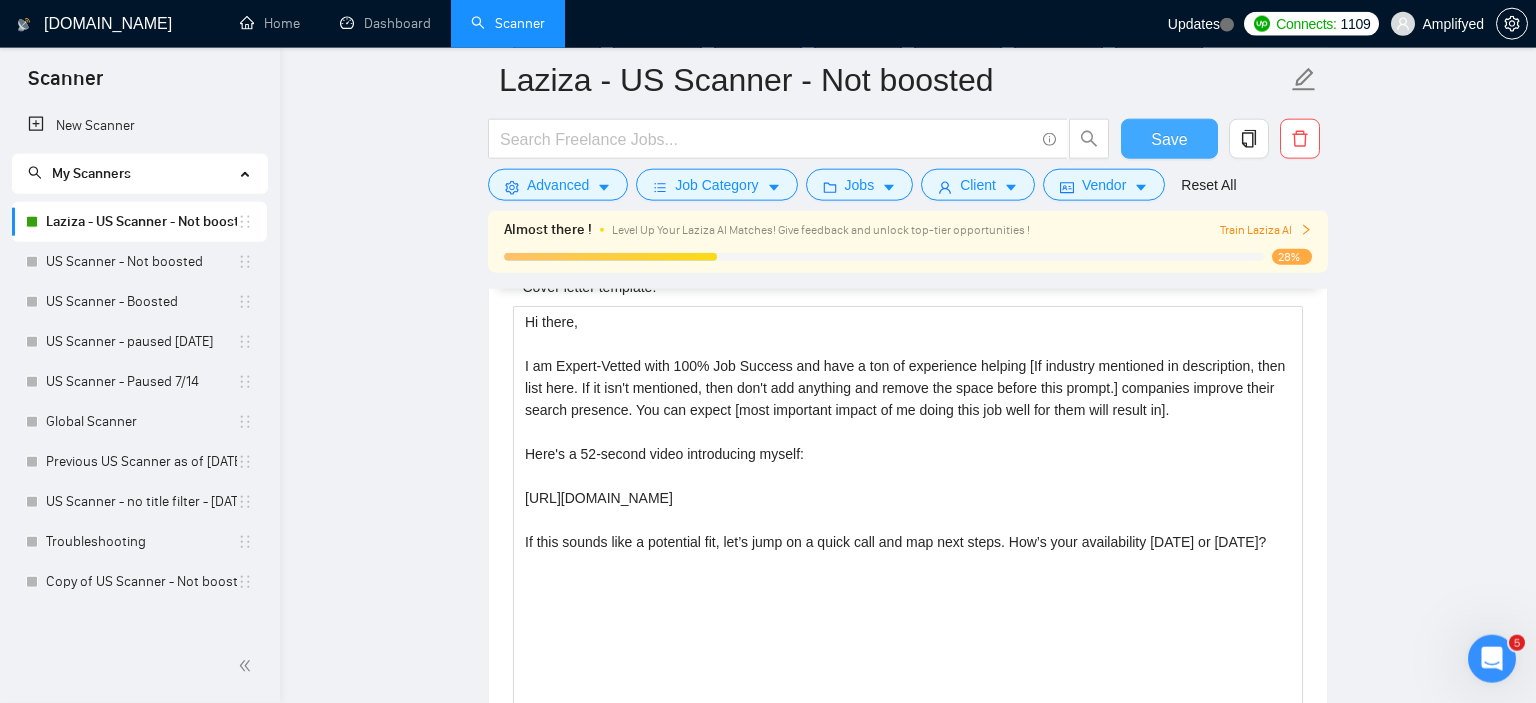 click on "Save" at bounding box center [1169, 139] 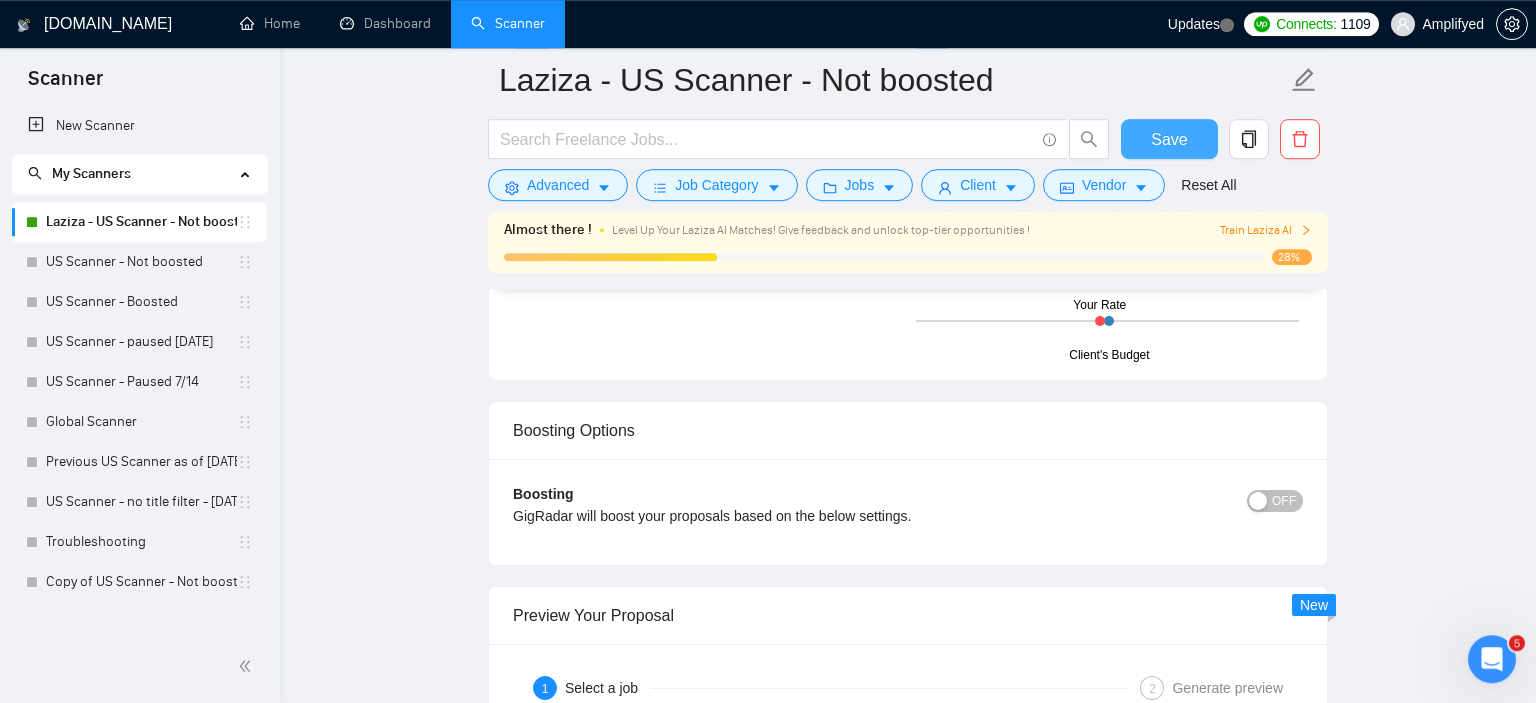 scroll, scrollTop: 3278, scrollLeft: 0, axis: vertical 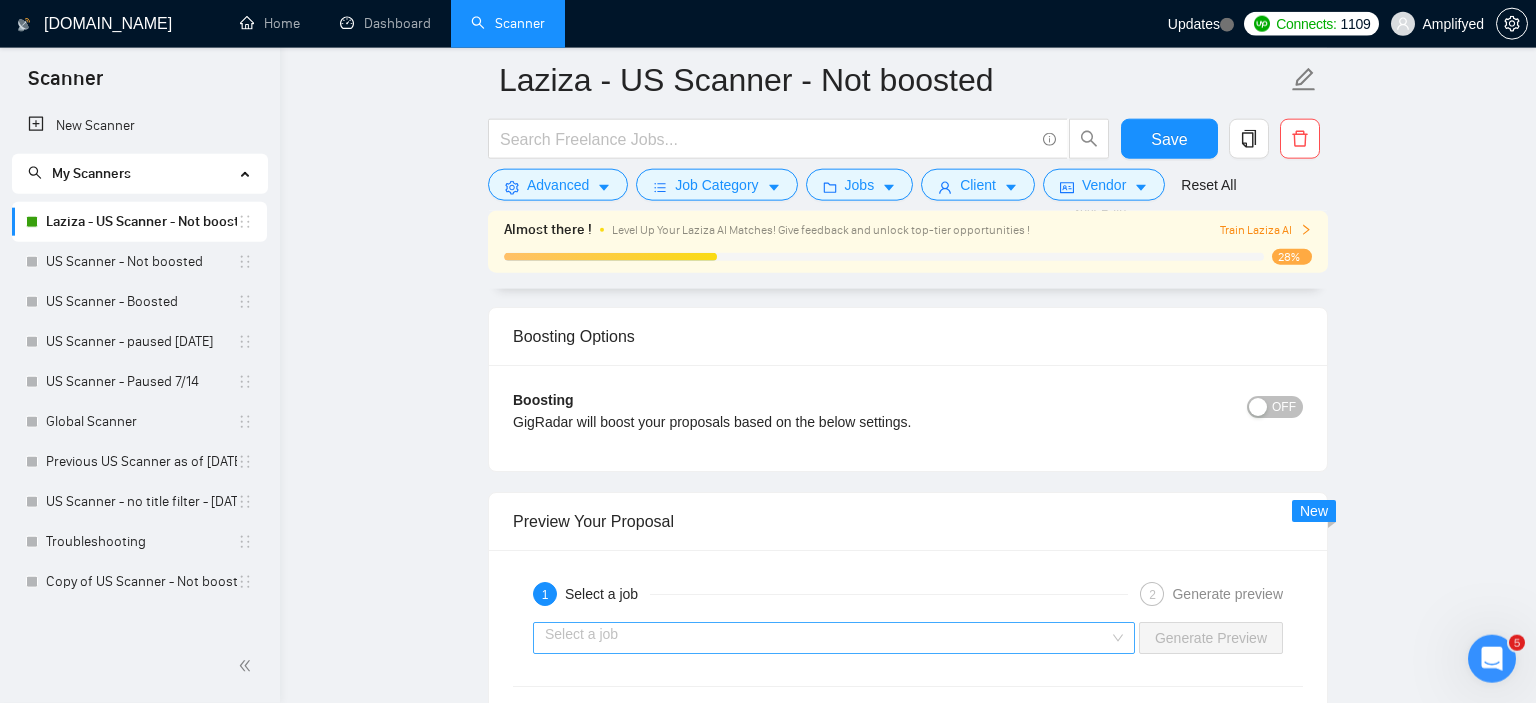 click at bounding box center [827, 638] 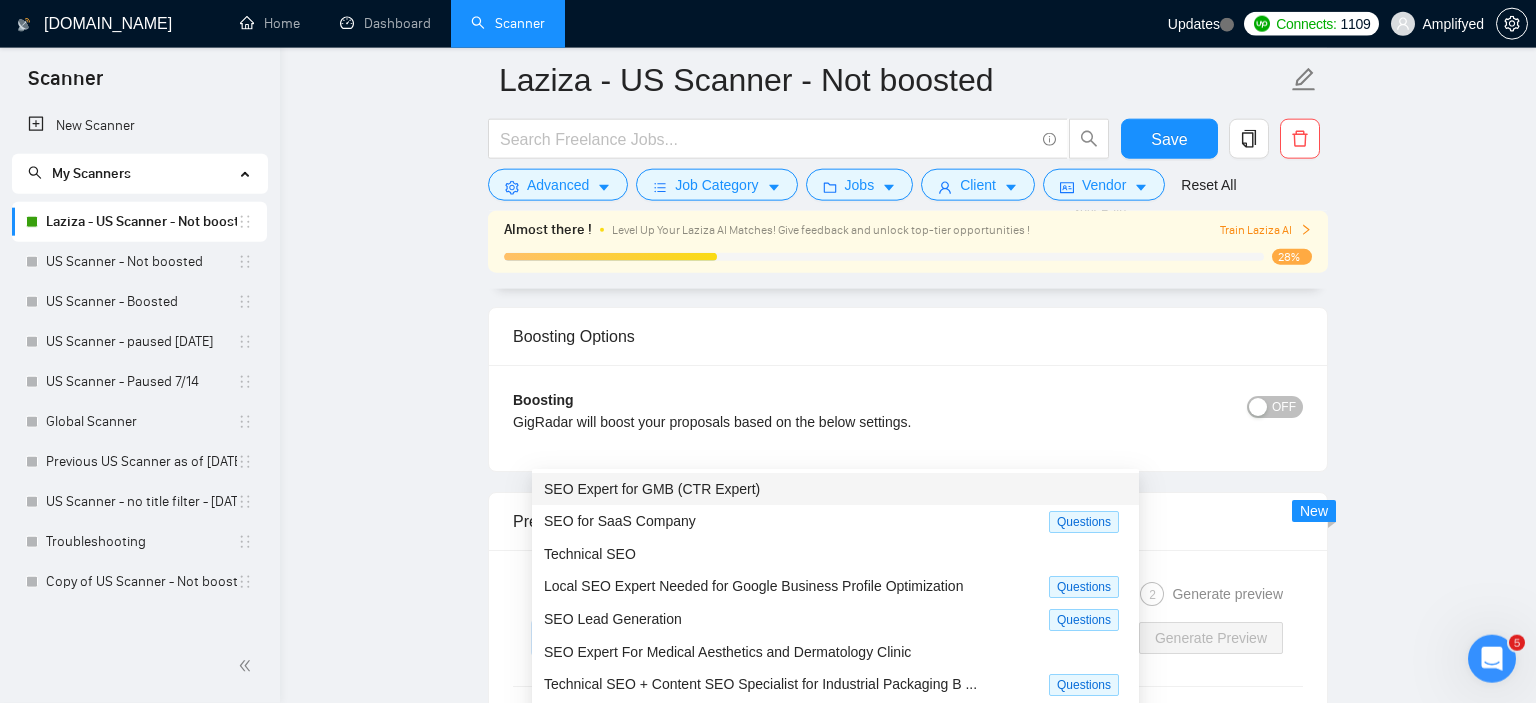 click on "SEO Expert for GMB (CTR Expert)" at bounding box center [652, 489] 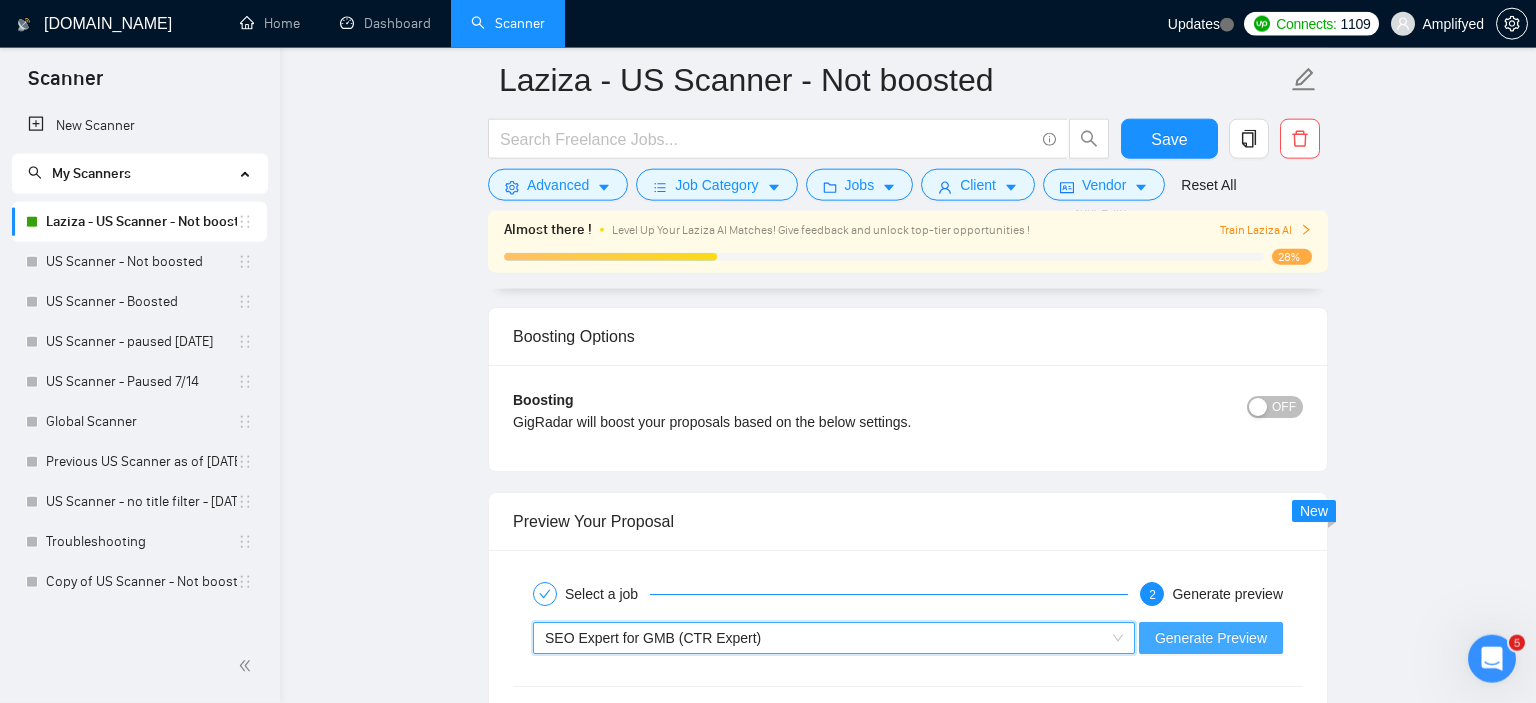 click on "Generate Preview" at bounding box center [1211, 638] 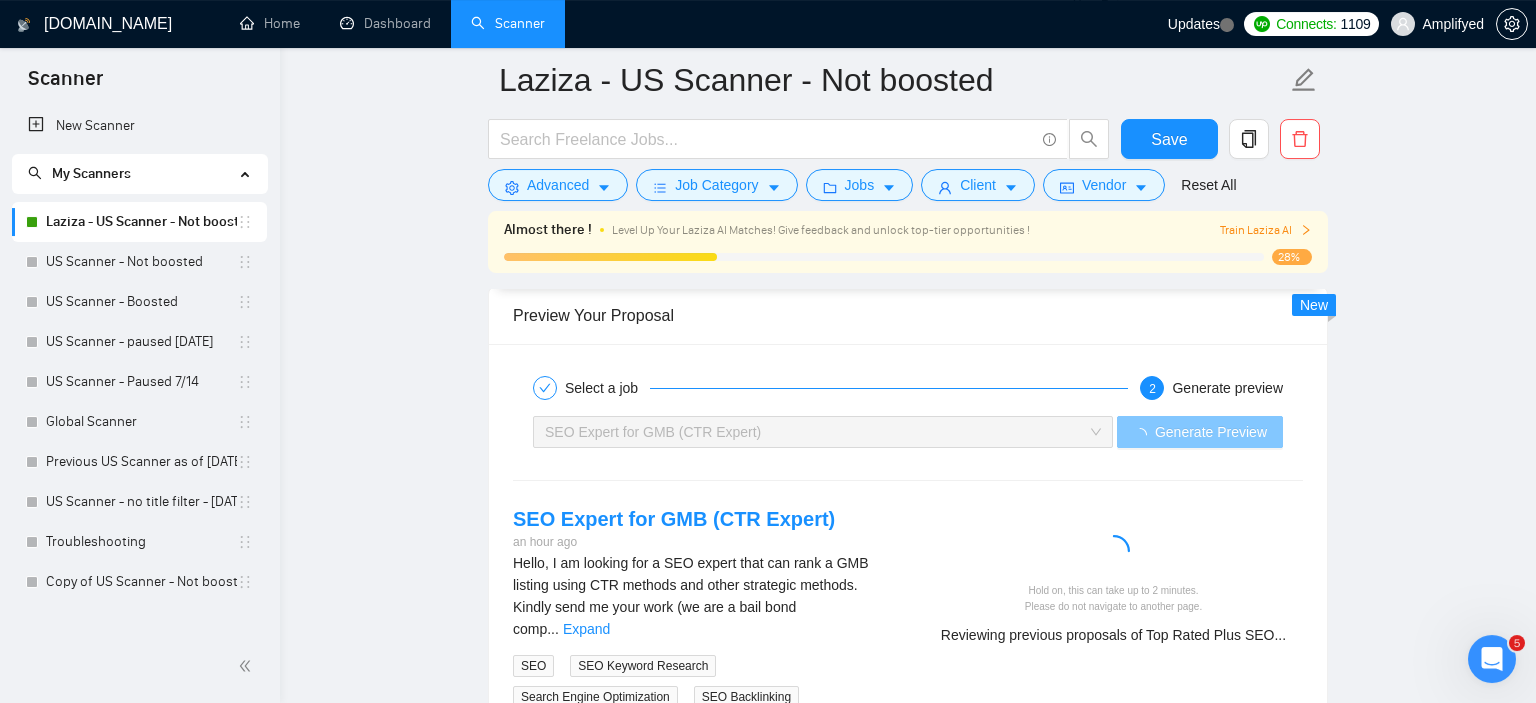 scroll, scrollTop: 3489, scrollLeft: 0, axis: vertical 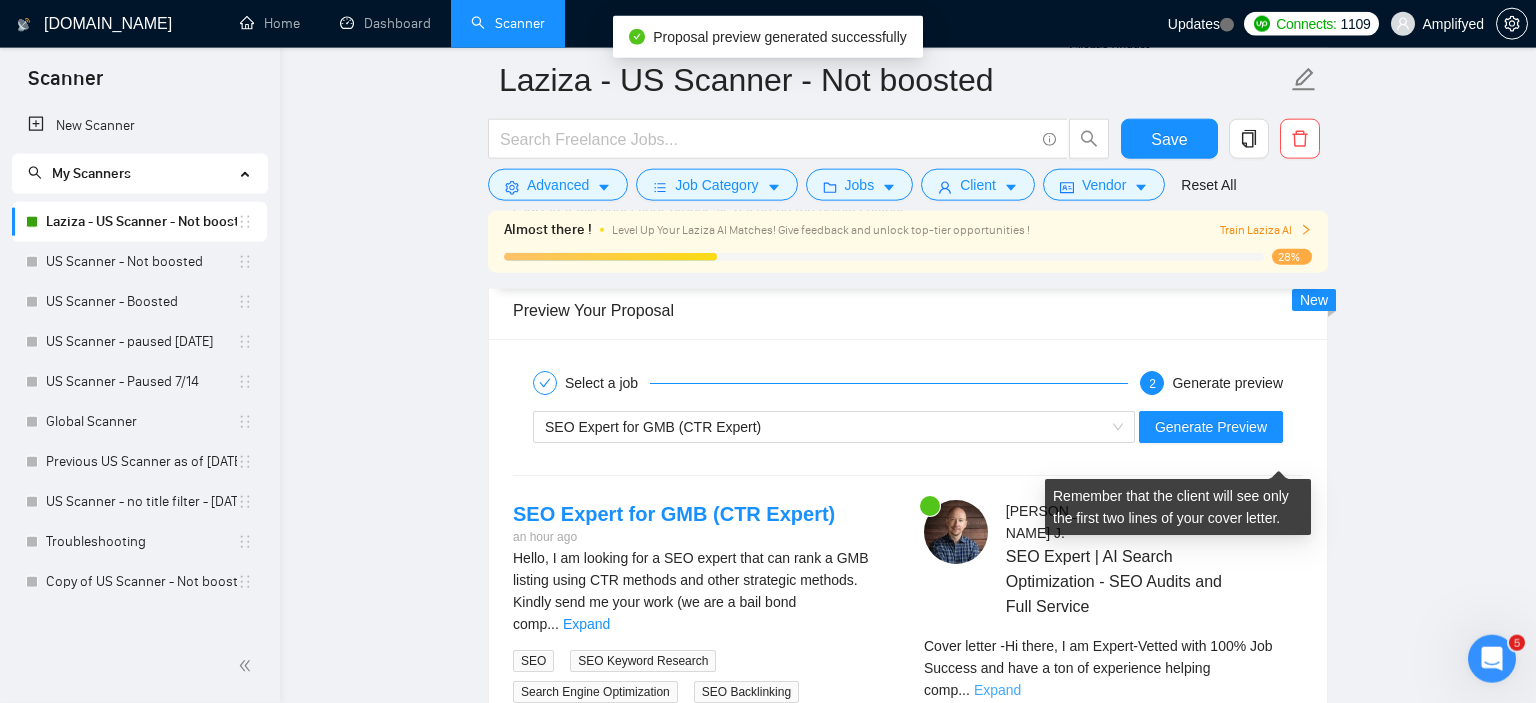 click on "Expand" at bounding box center [997, 690] 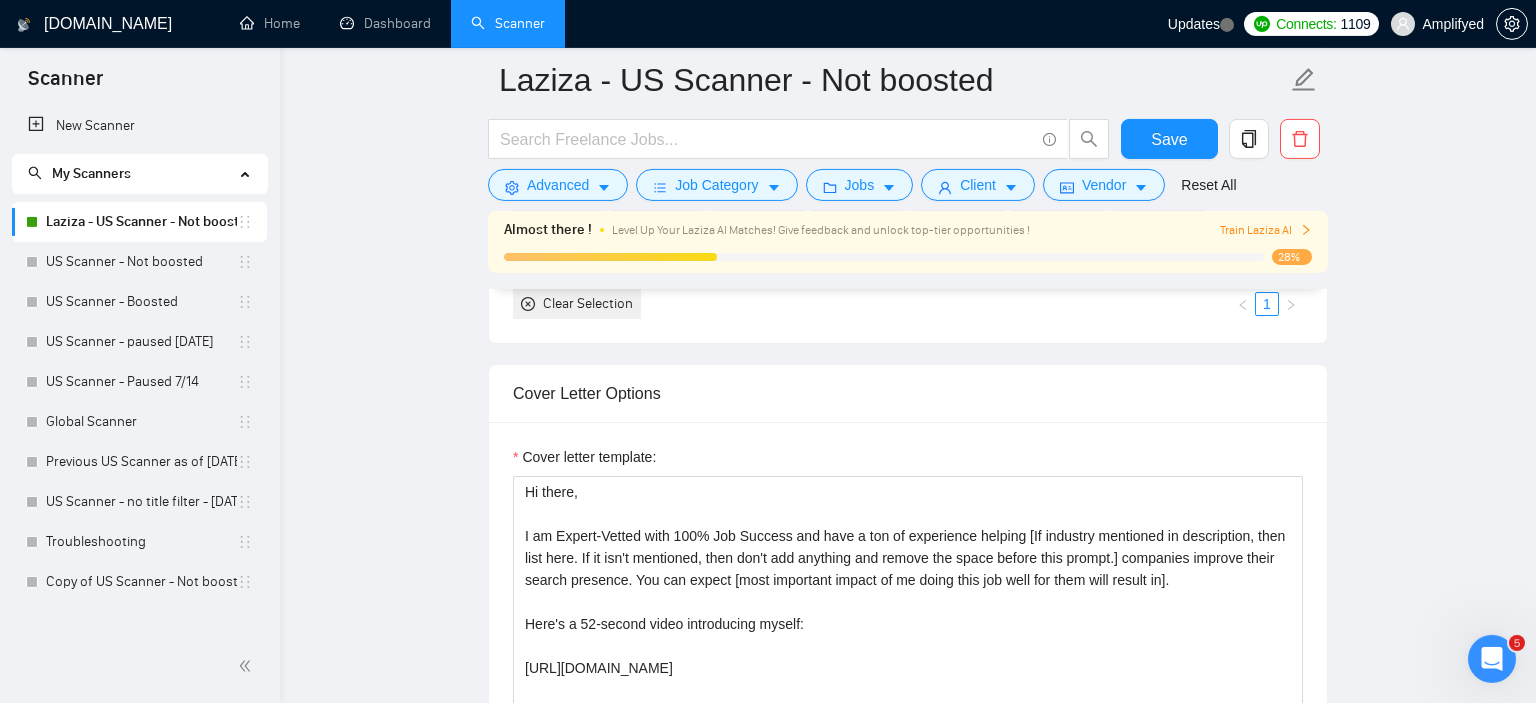 scroll, scrollTop: 1800, scrollLeft: 0, axis: vertical 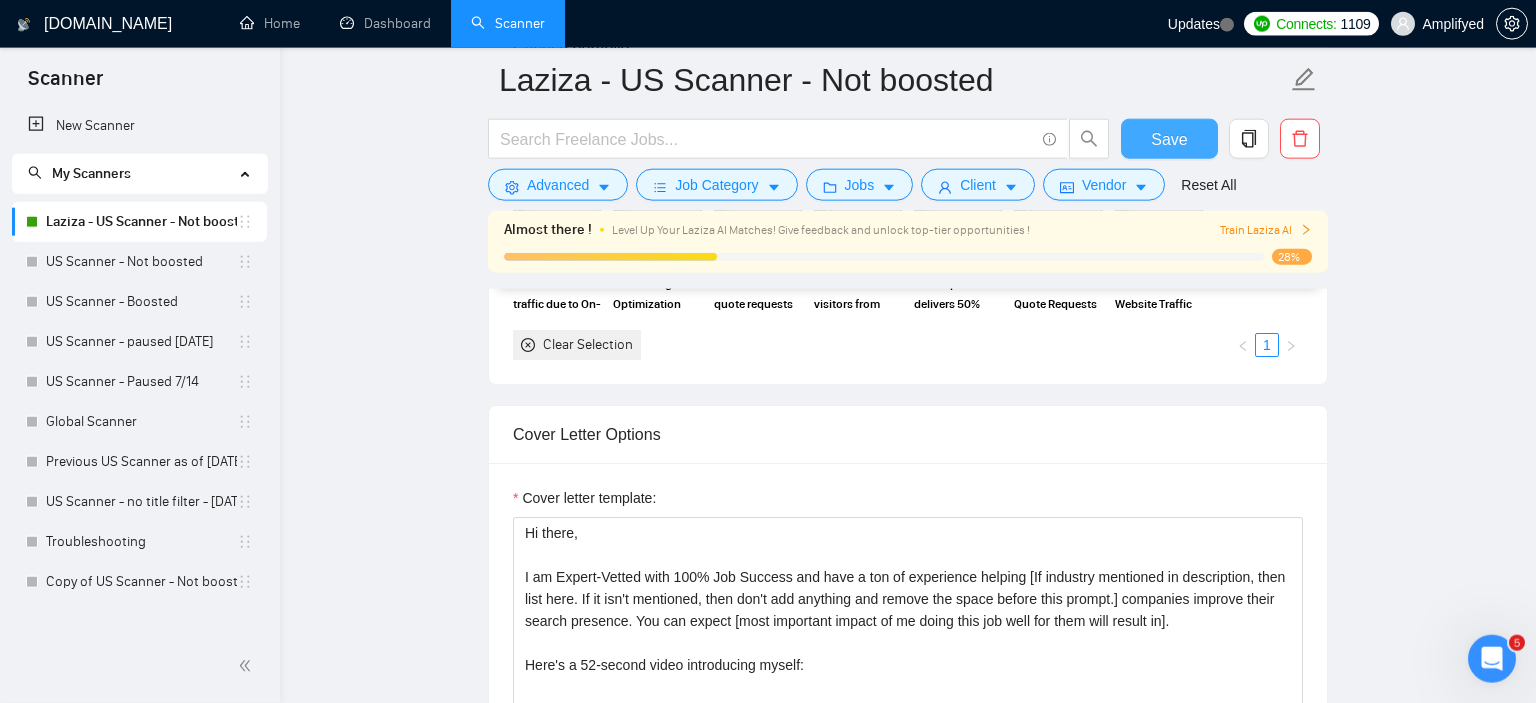 click on "Save" at bounding box center (1169, 139) 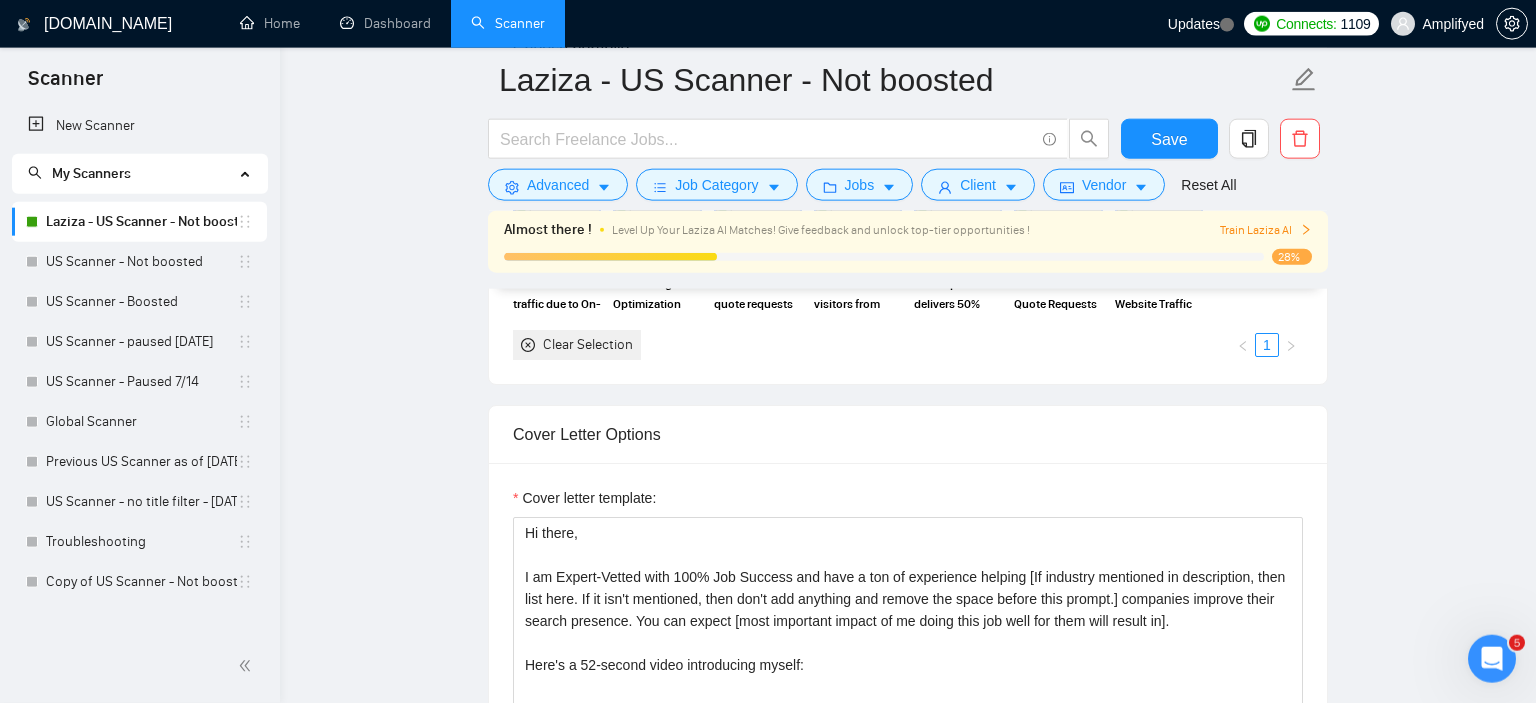 click on "Train Laziza AI" at bounding box center [1266, 230] 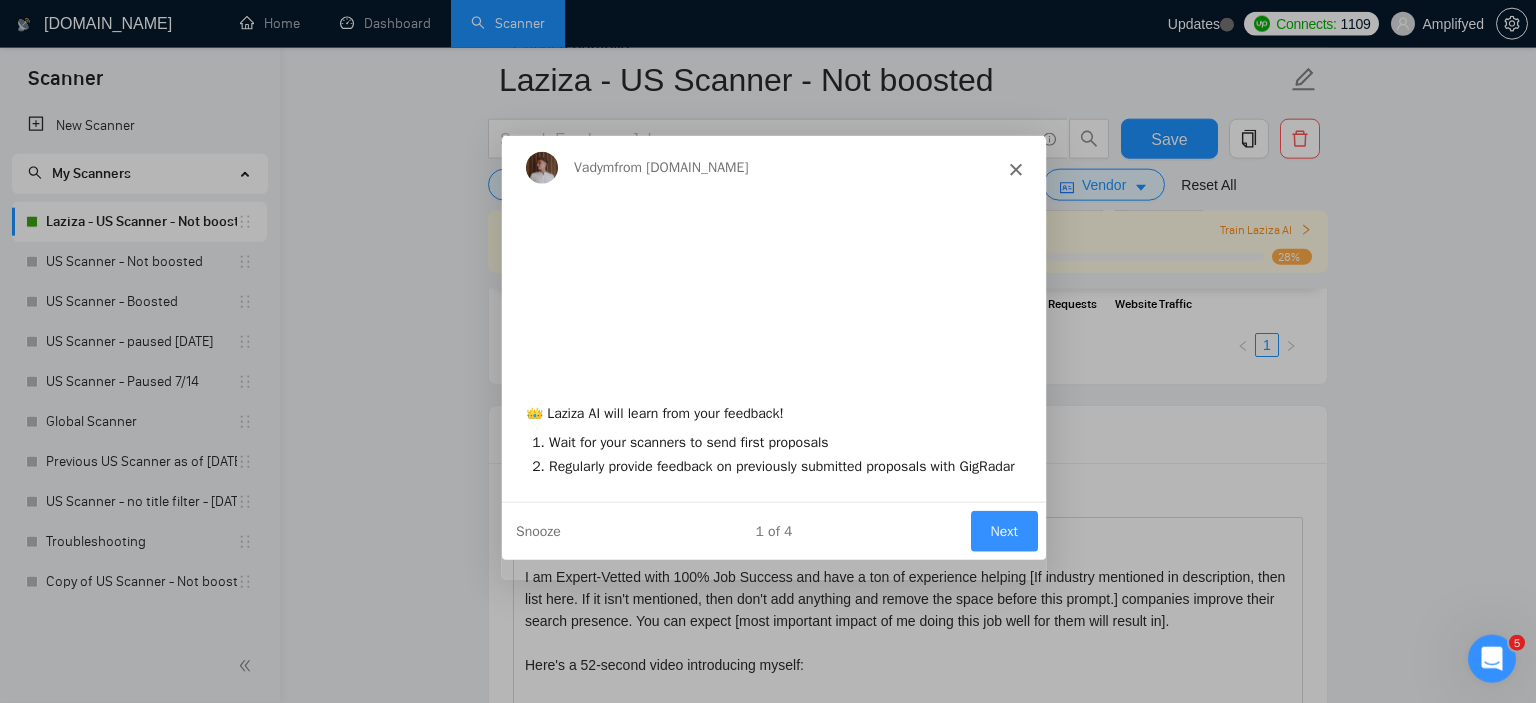 scroll, scrollTop: 0, scrollLeft: 0, axis: both 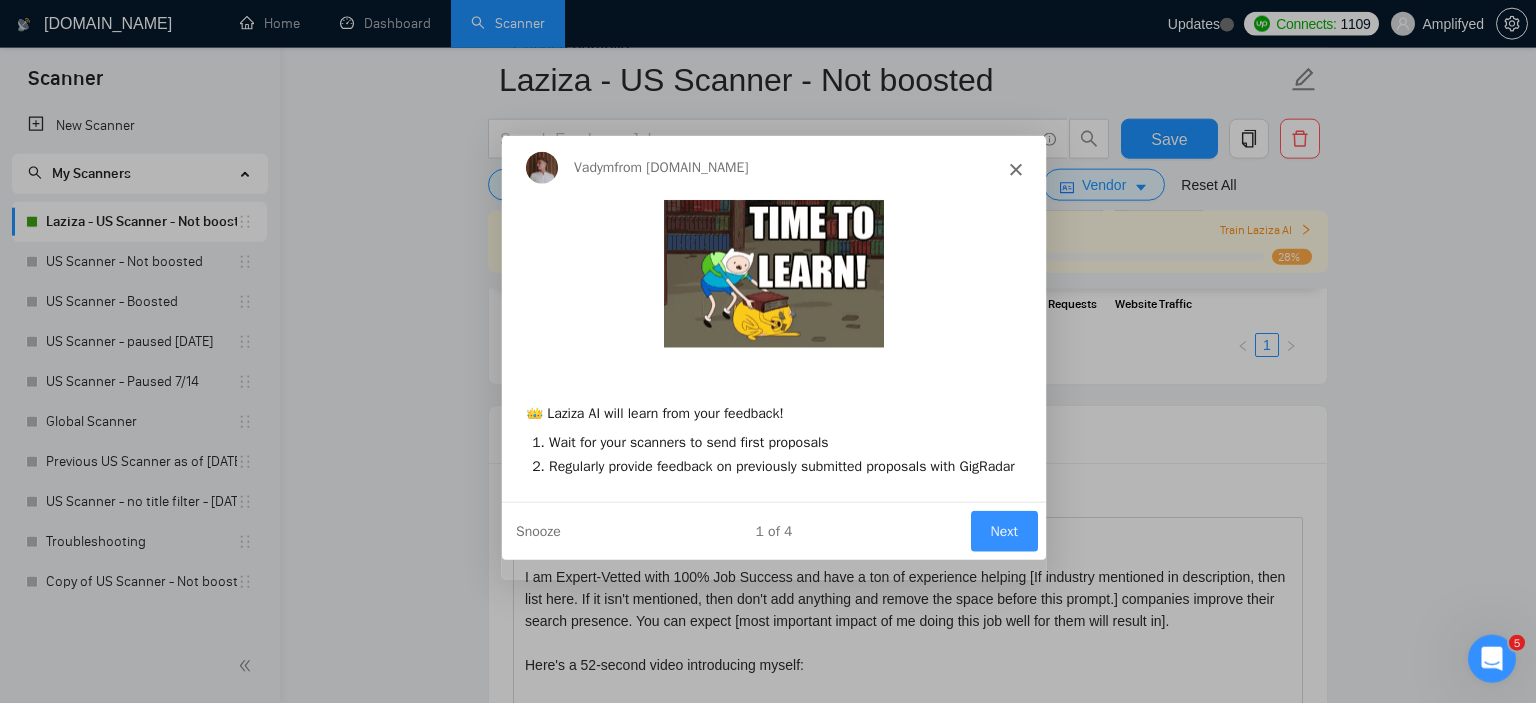 click on "Next" at bounding box center (1003, 529) 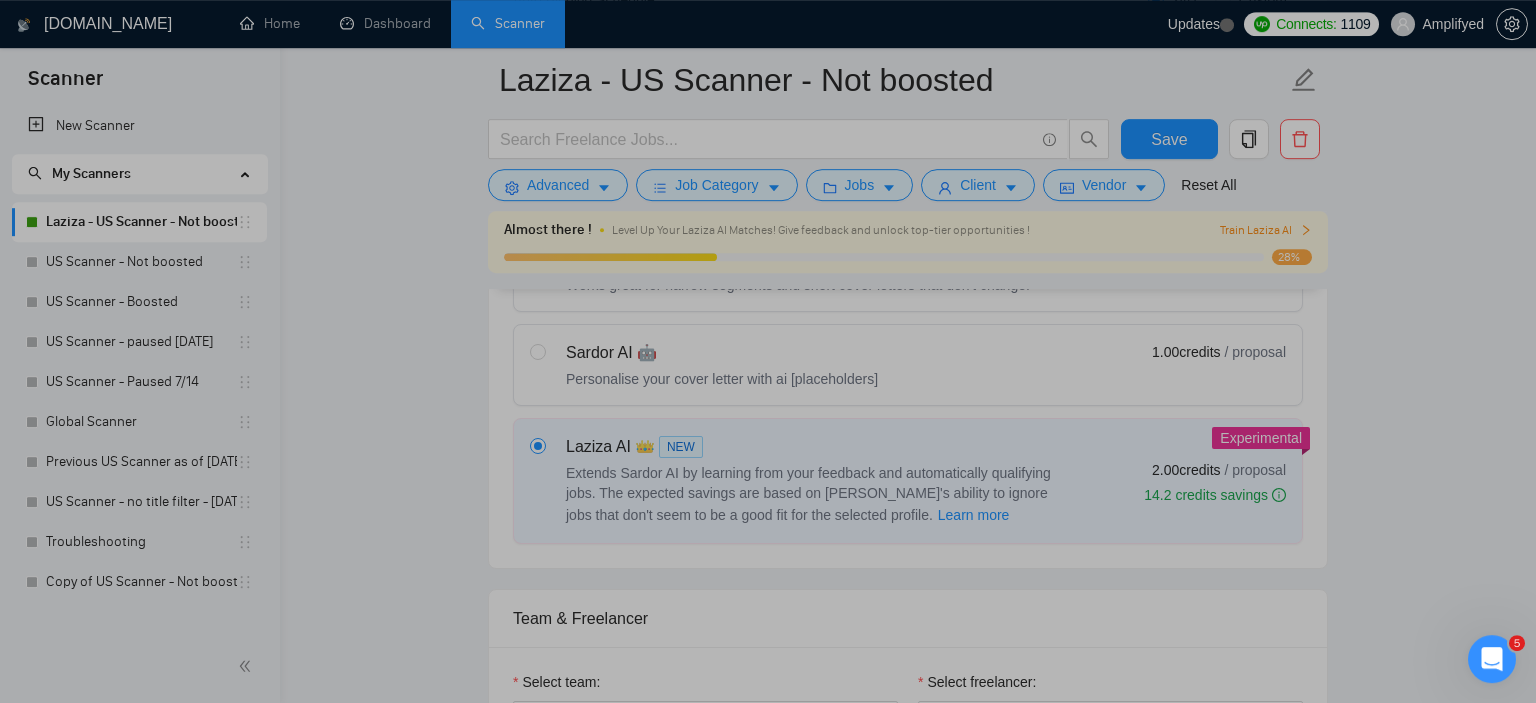 scroll, scrollTop: 264, scrollLeft: 0, axis: vertical 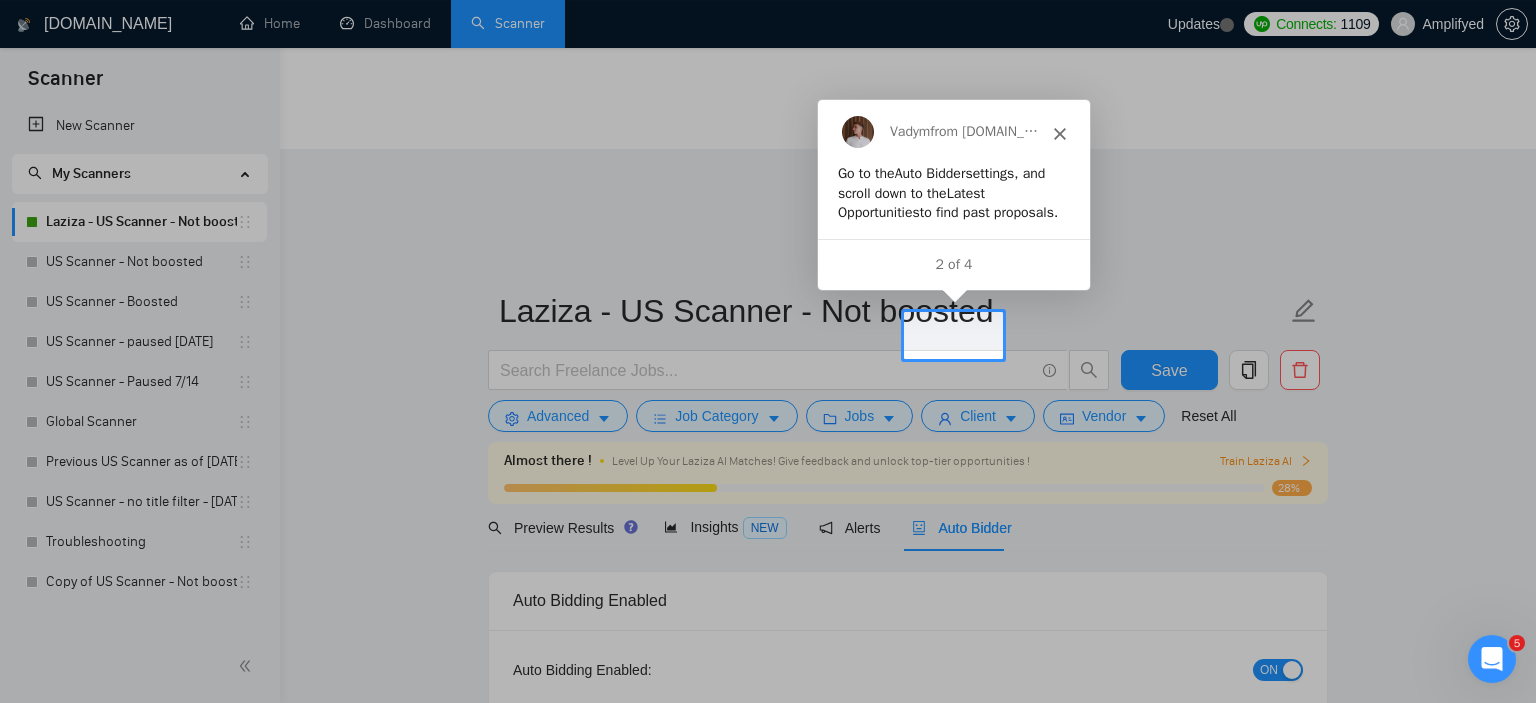 click at bounding box center [768, 152] 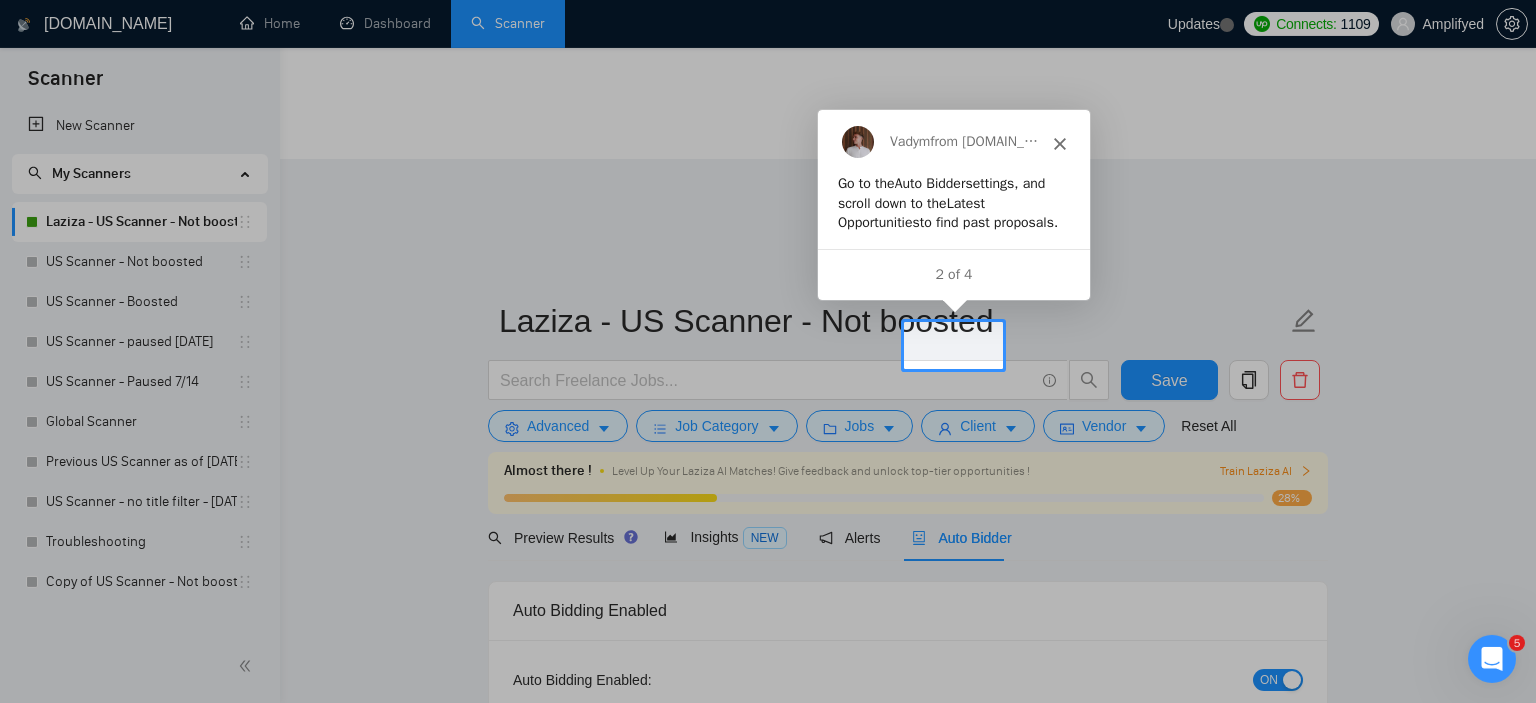 scroll, scrollTop: 63, scrollLeft: 0, axis: vertical 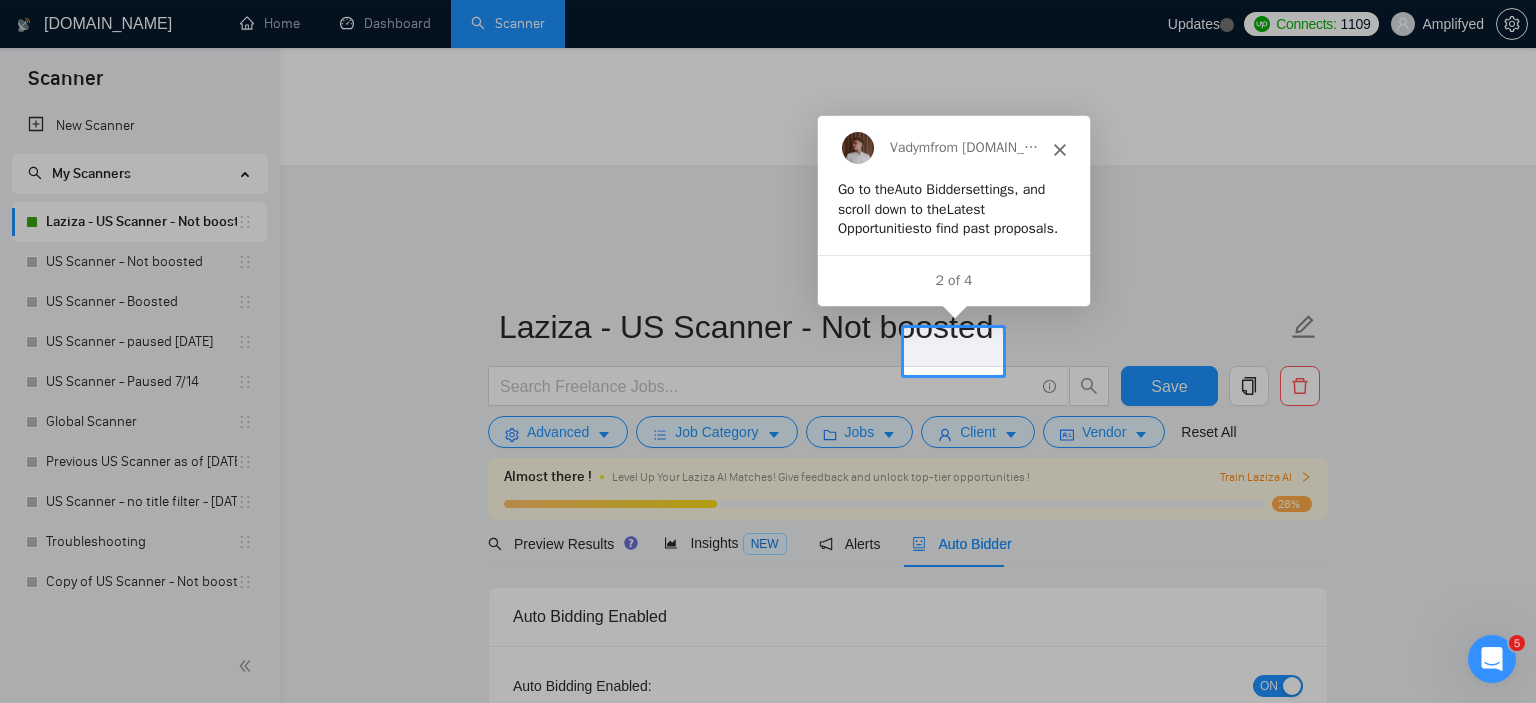 click 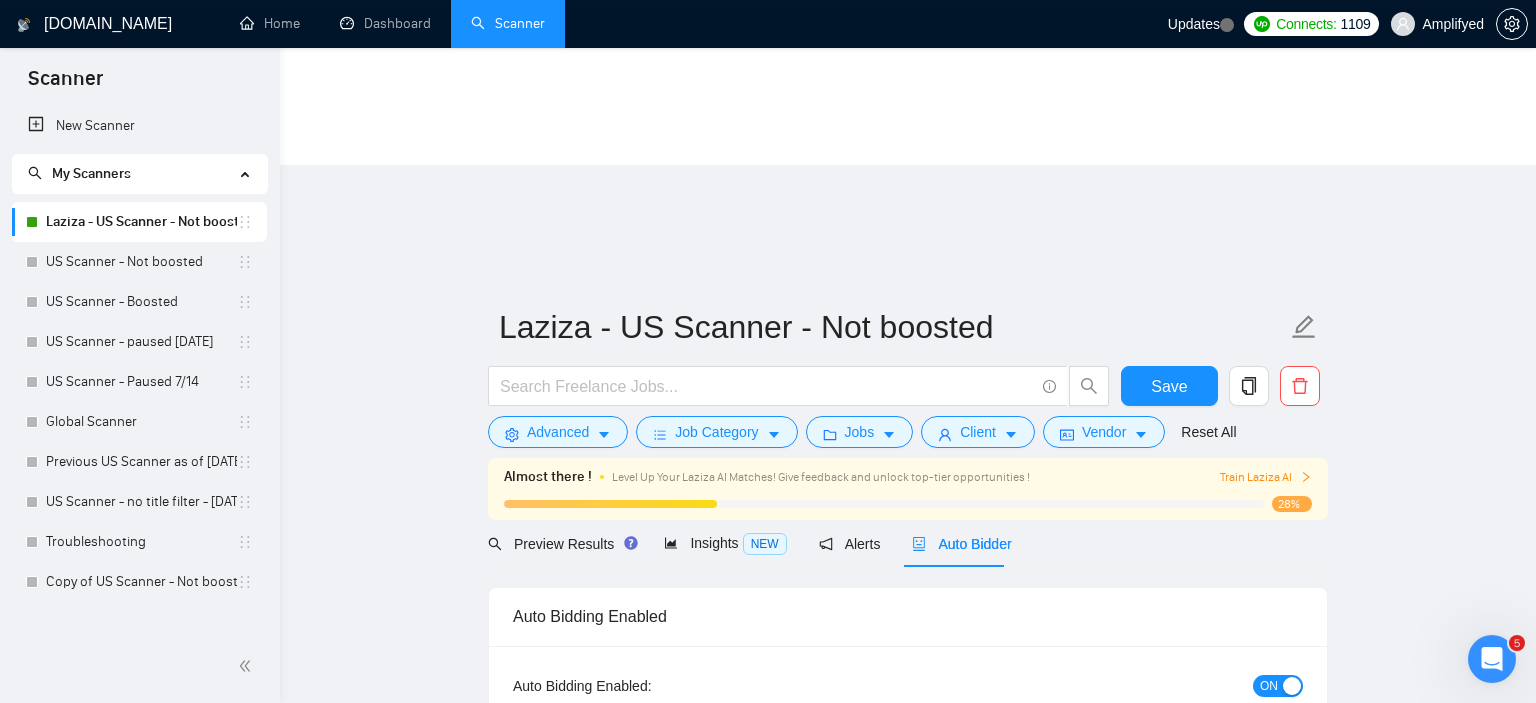 click on "Auto Bidder" at bounding box center (961, 544) 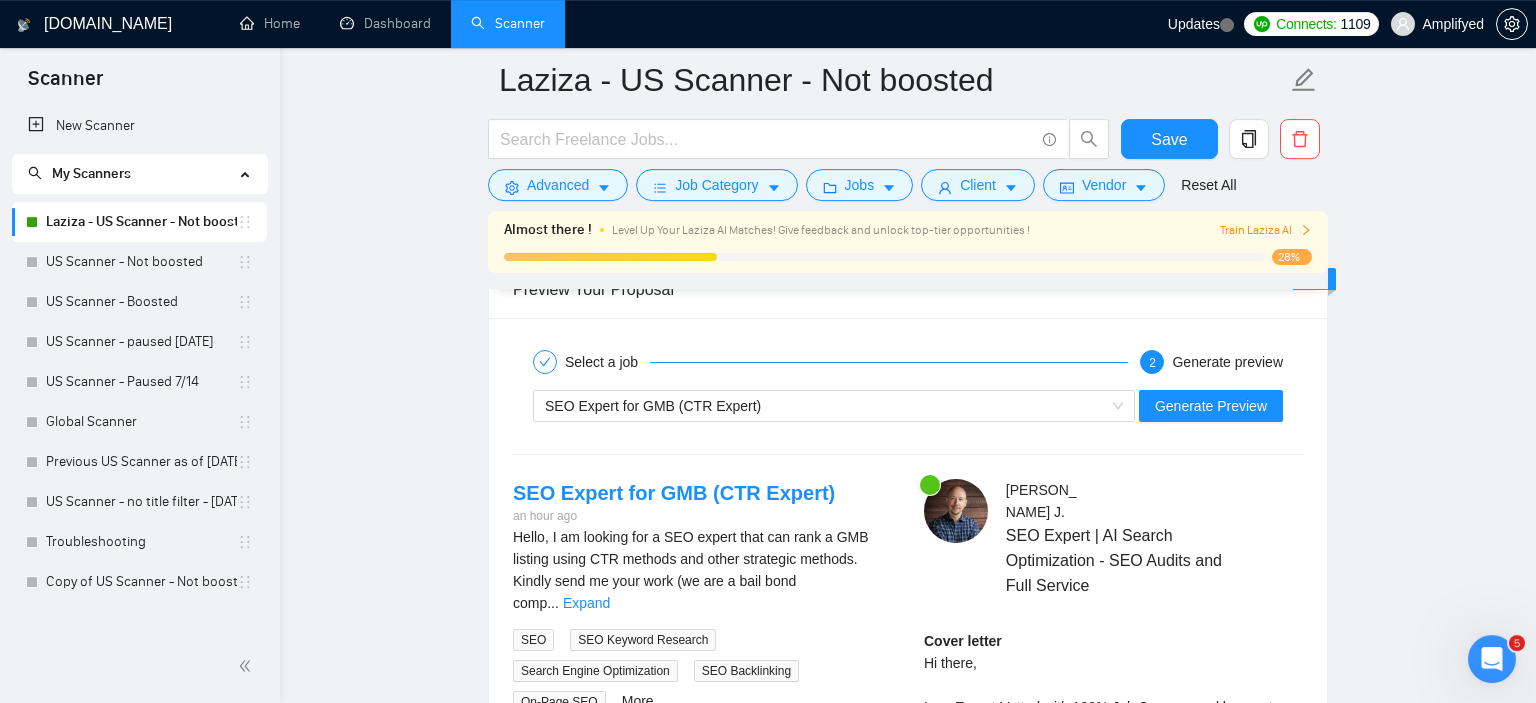 scroll, scrollTop: 3548, scrollLeft: 0, axis: vertical 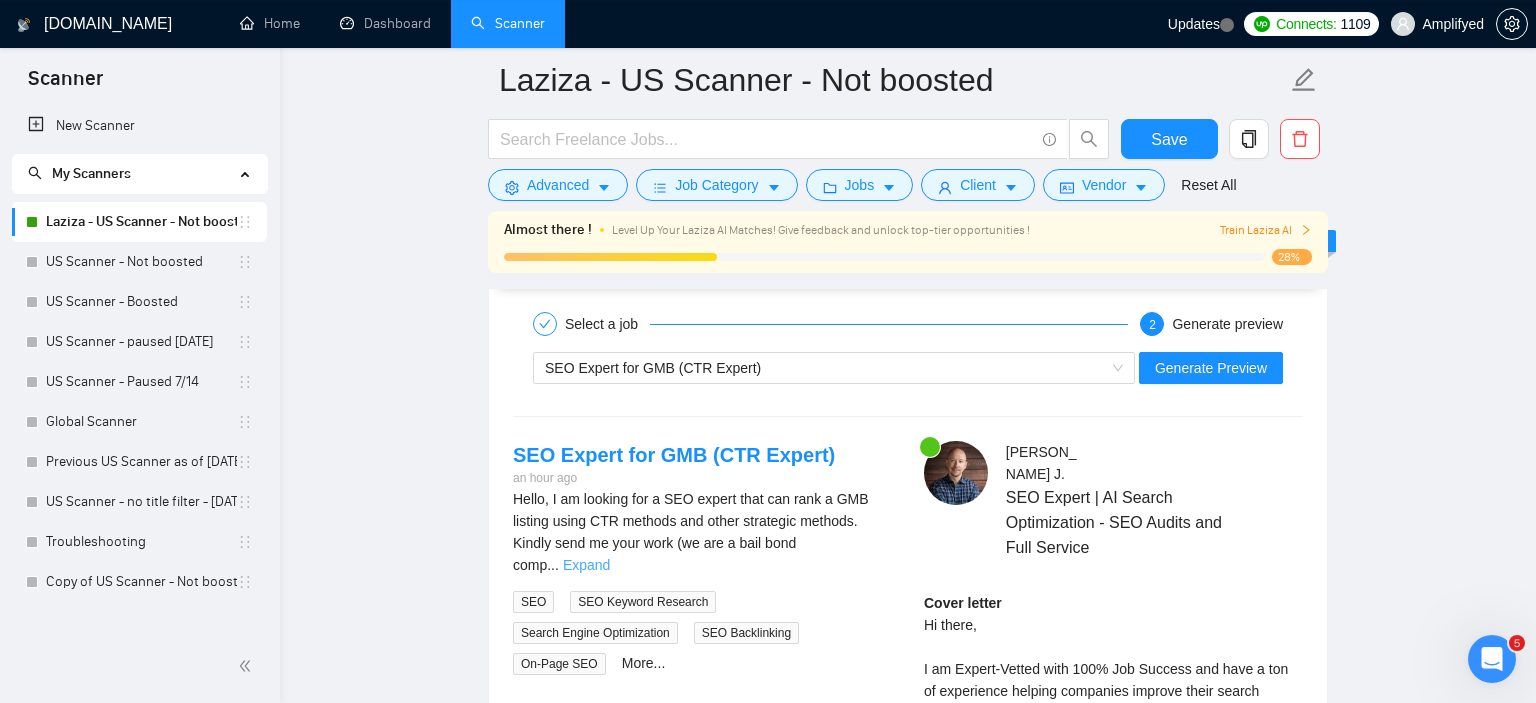 click on "Expand" at bounding box center [586, 565] 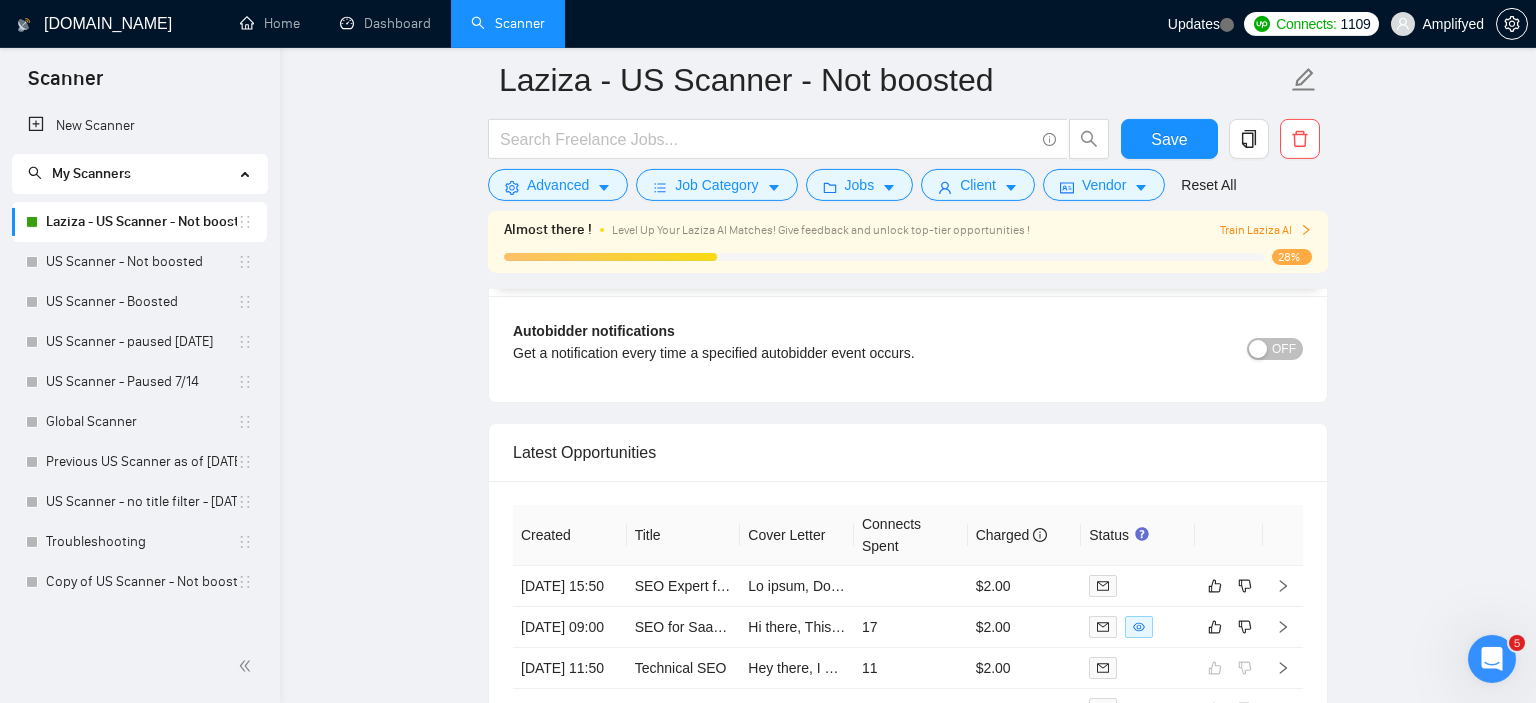 scroll, scrollTop: 4920, scrollLeft: 0, axis: vertical 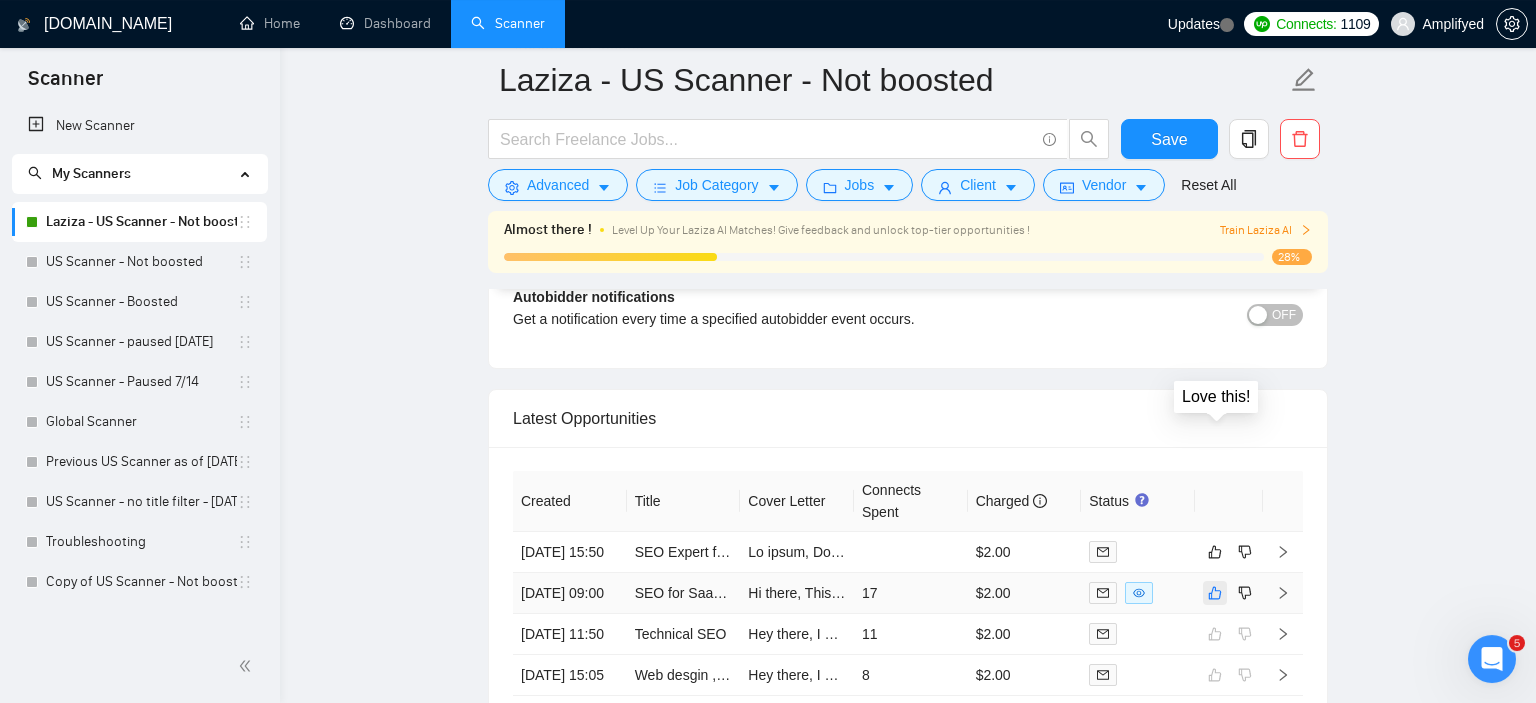 click 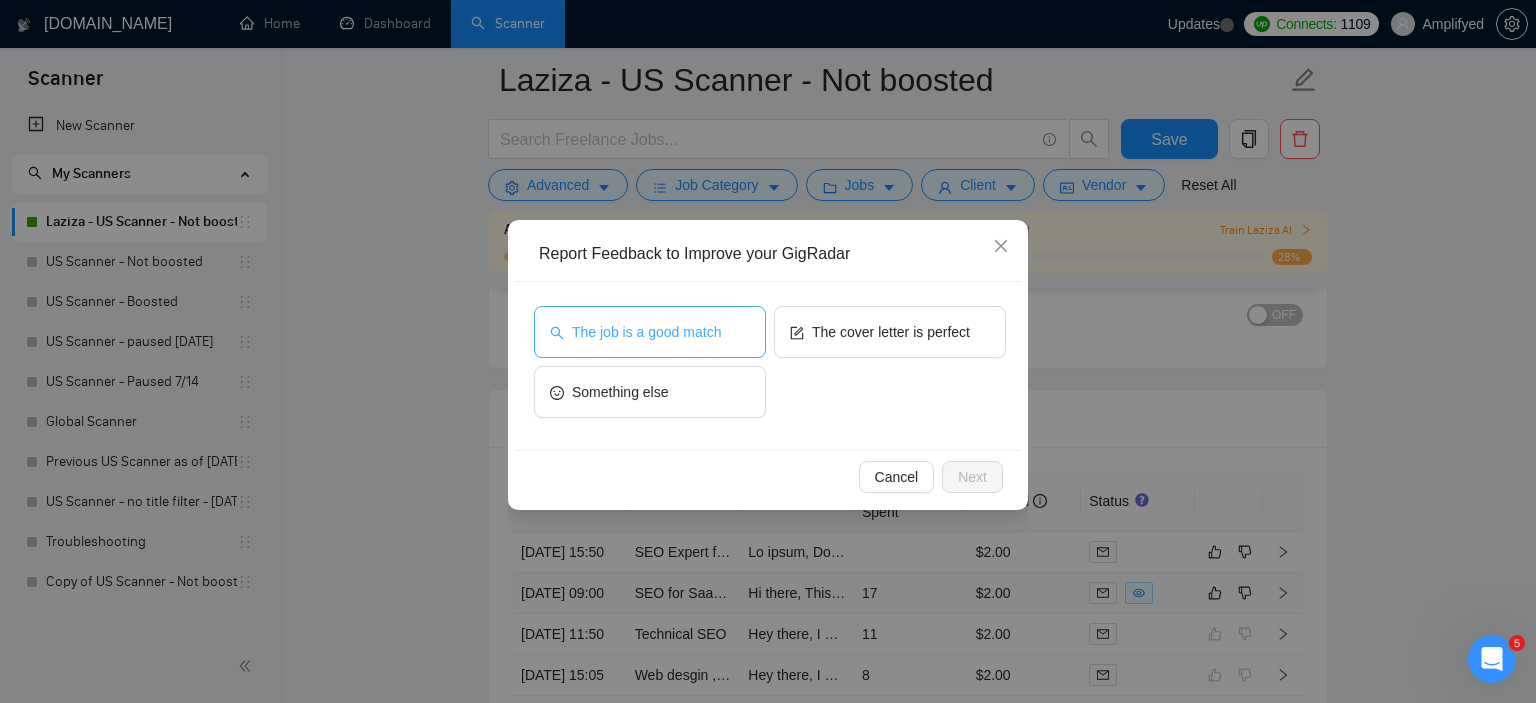 click on "The job is a good match" at bounding box center [646, 332] 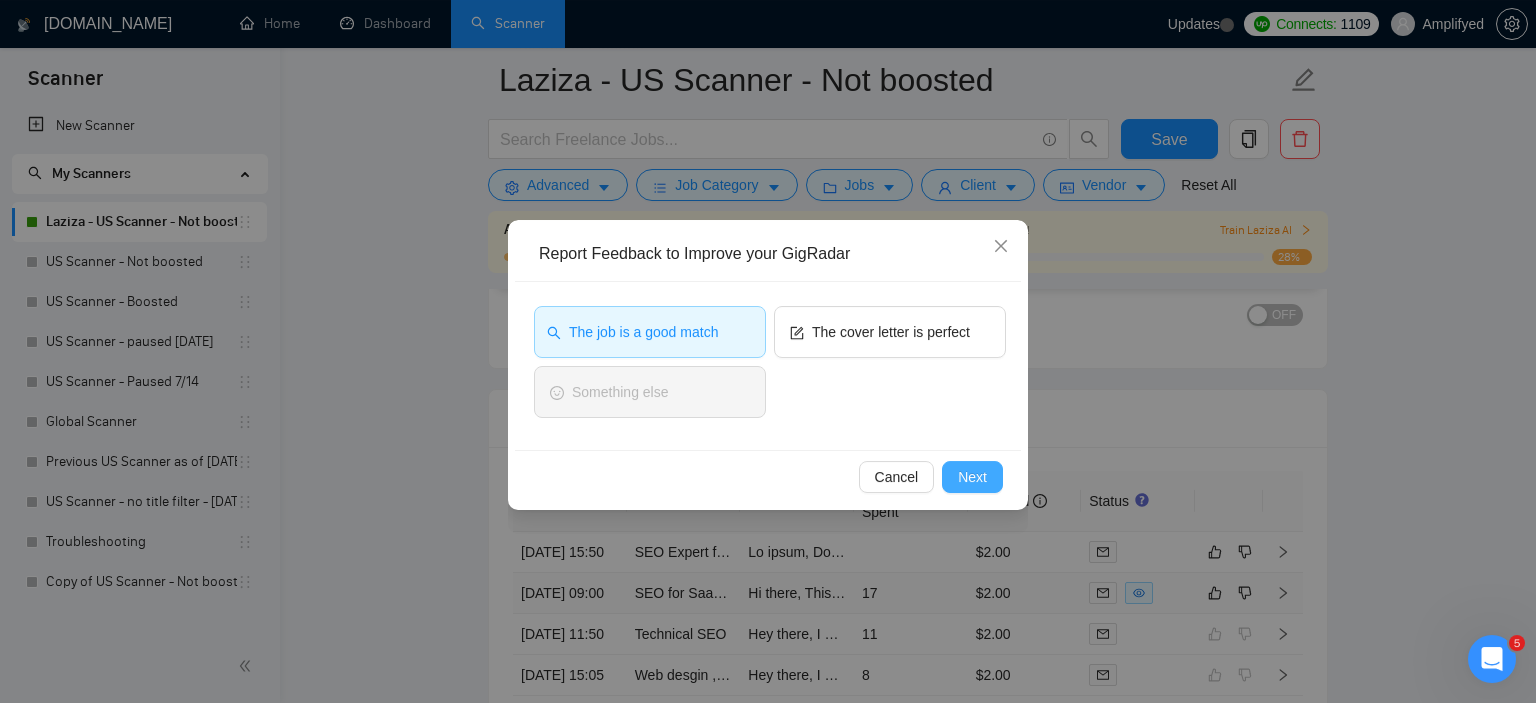 click on "Next" at bounding box center (972, 477) 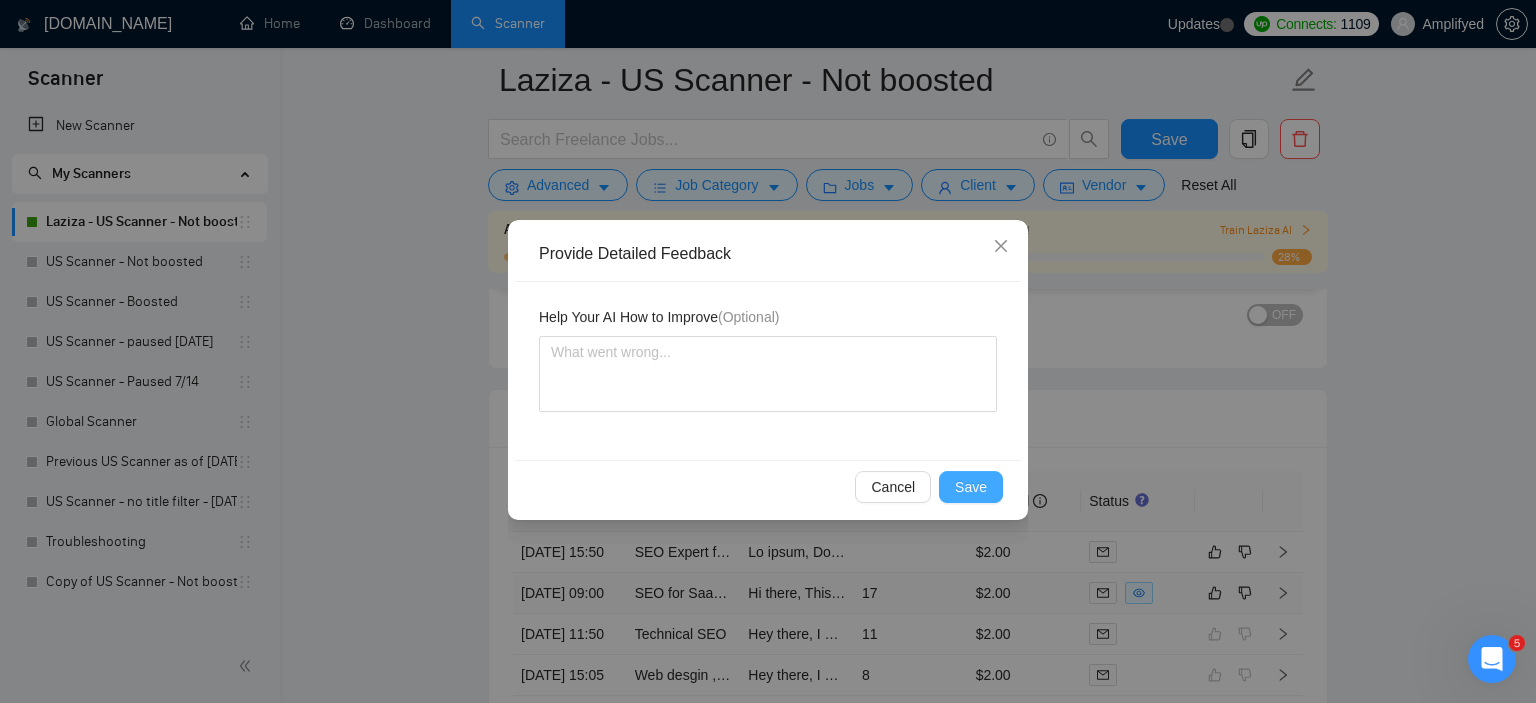click on "Save" at bounding box center [971, 487] 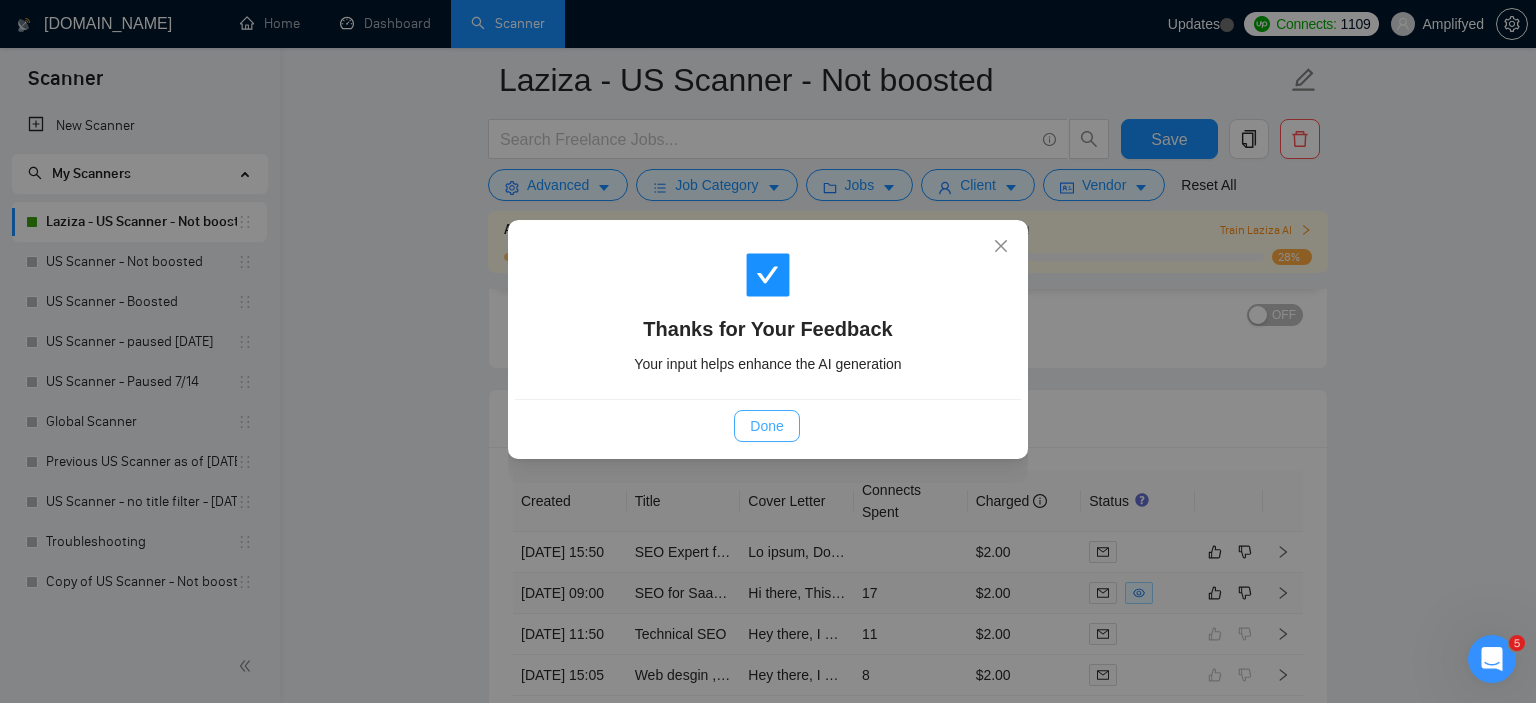 click on "Done" at bounding box center (766, 426) 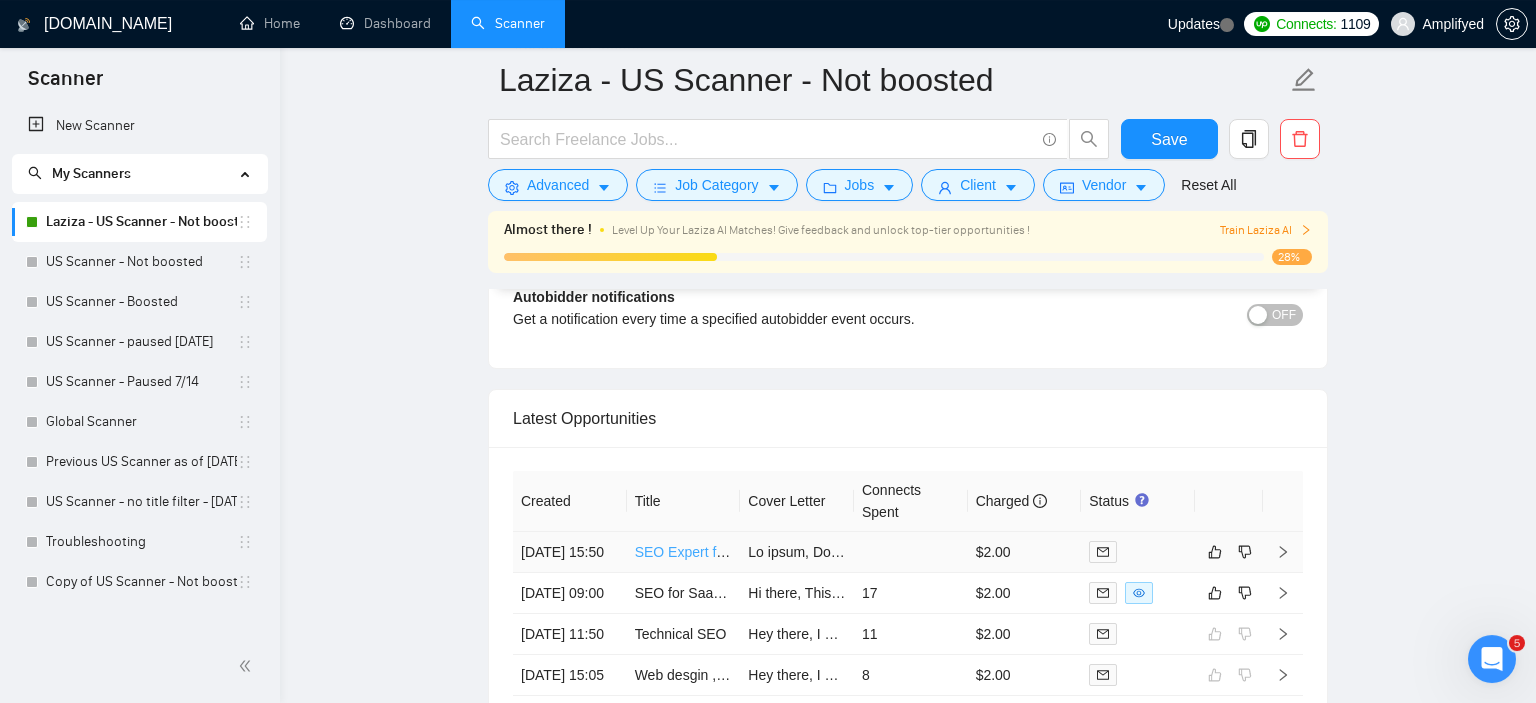 click on "[DATE] 15:50 SEO Expert for GMB (CTR Expert) $2.00 [DATE] 09:00 SEO for SaaS Company 17 $2.00 [DATE] 11:50 Technical SEO 11 $2.00 [DATE] 15:05 Web desgin ,orm, seo, web development, social media marketing logo, graphic desgin 8 $2.00 [DATE] 14:55 SEO and Google Ads Specialist for Small Business 10 $2.00" at bounding box center [908, 634] 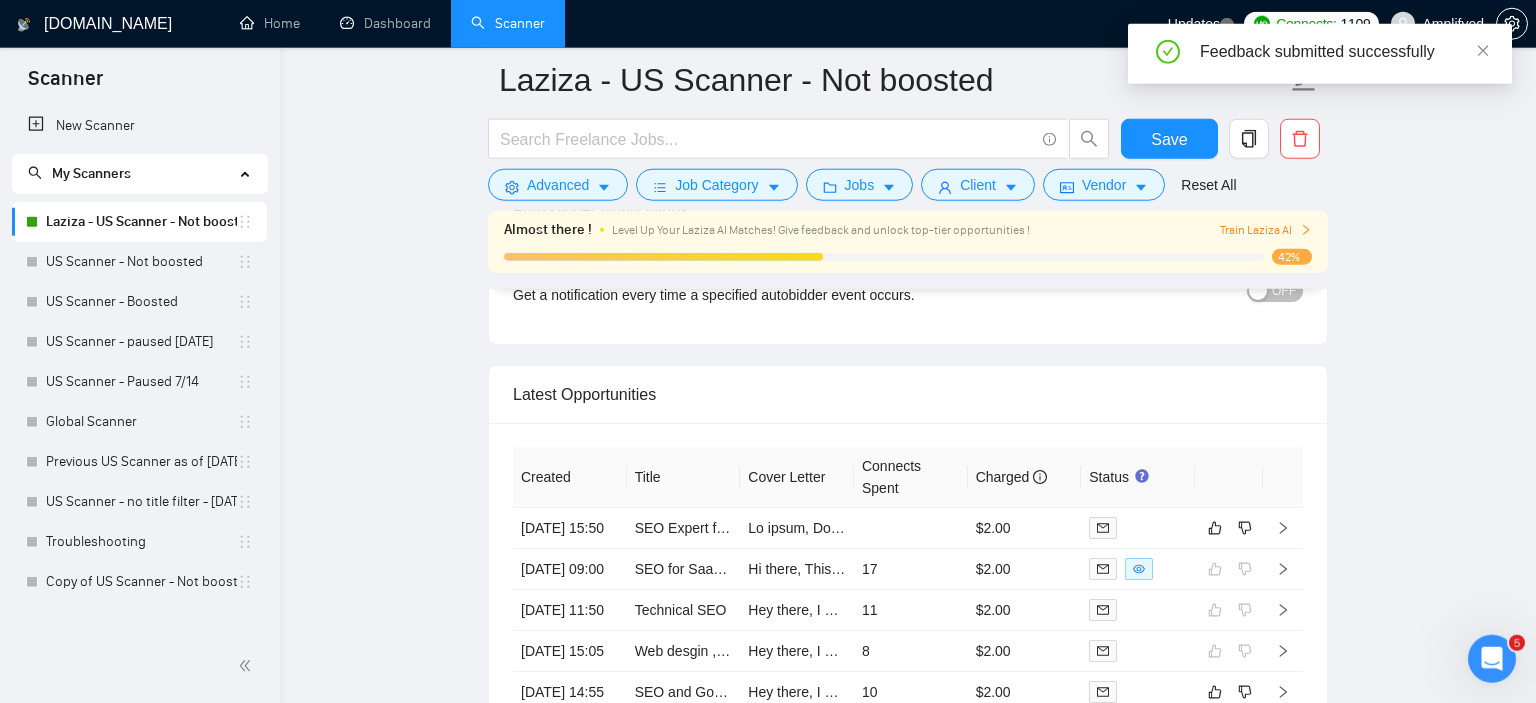 scroll, scrollTop: 4868, scrollLeft: 0, axis: vertical 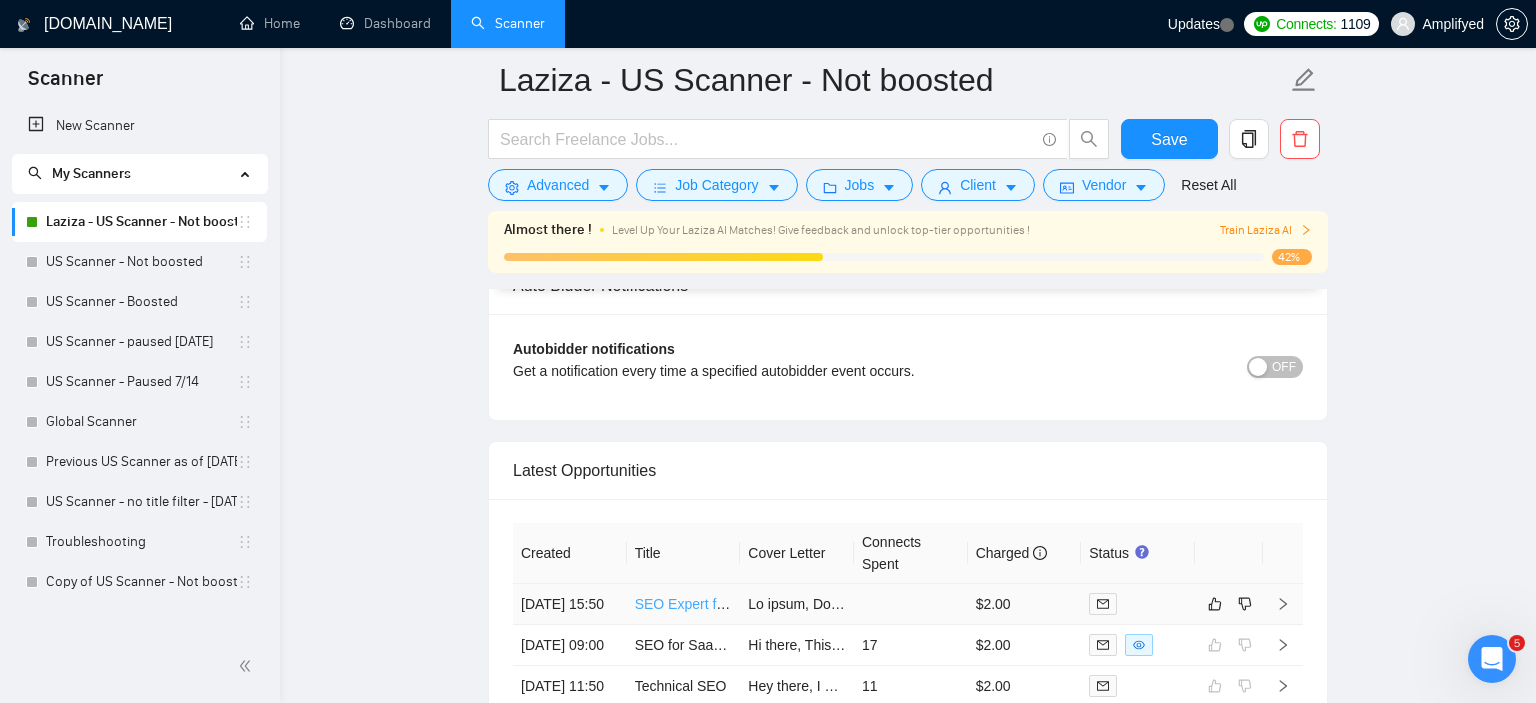 click on "SEO Expert for GMB (CTR Expert)" at bounding box center [743, 604] 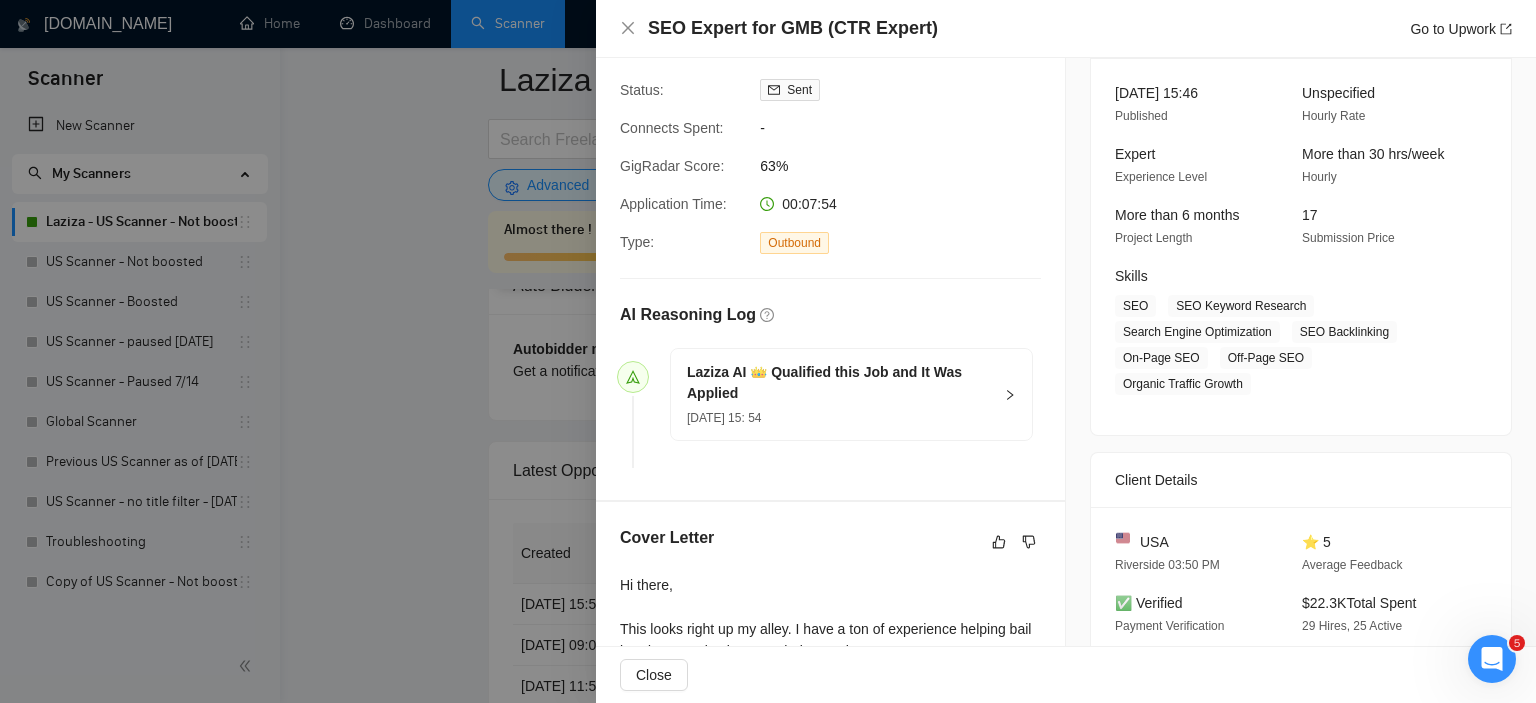 scroll, scrollTop: 0, scrollLeft: 0, axis: both 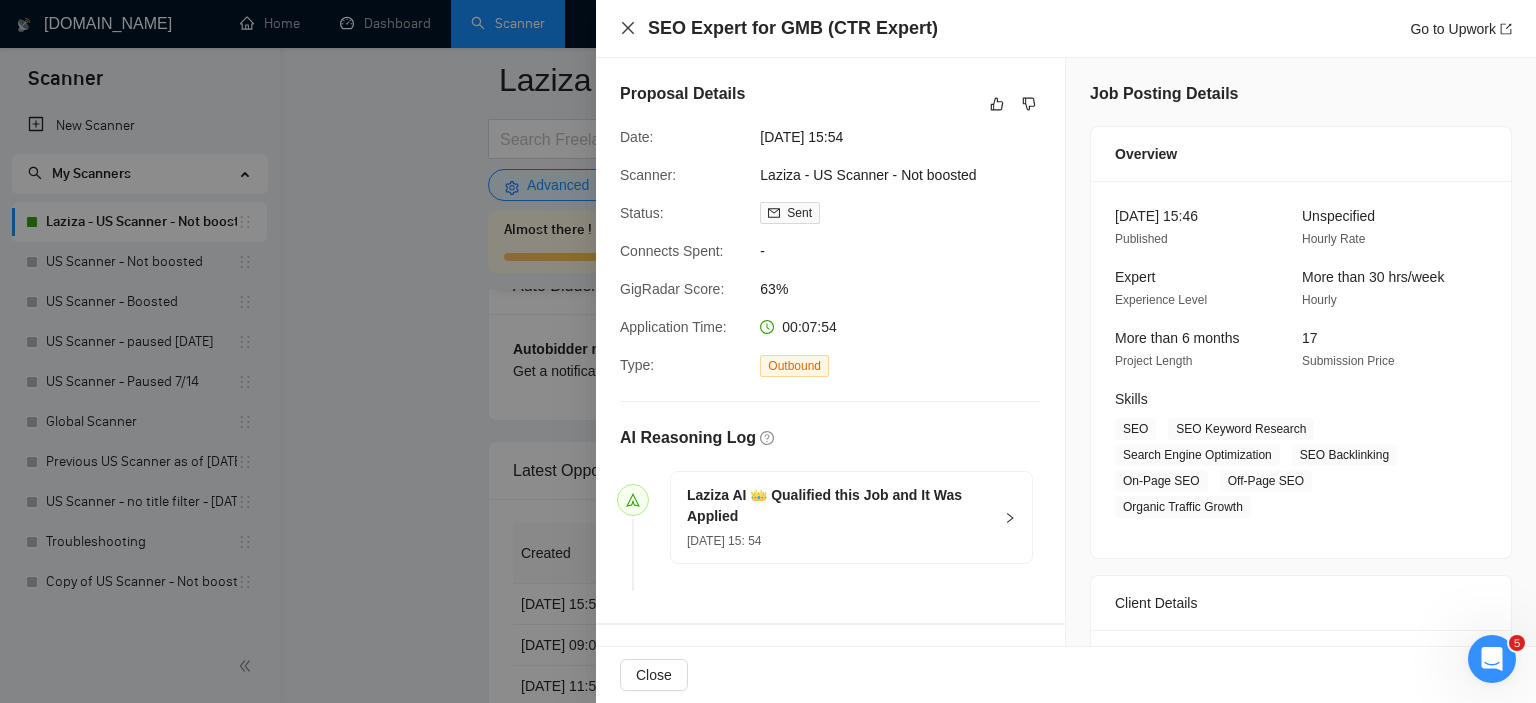 click 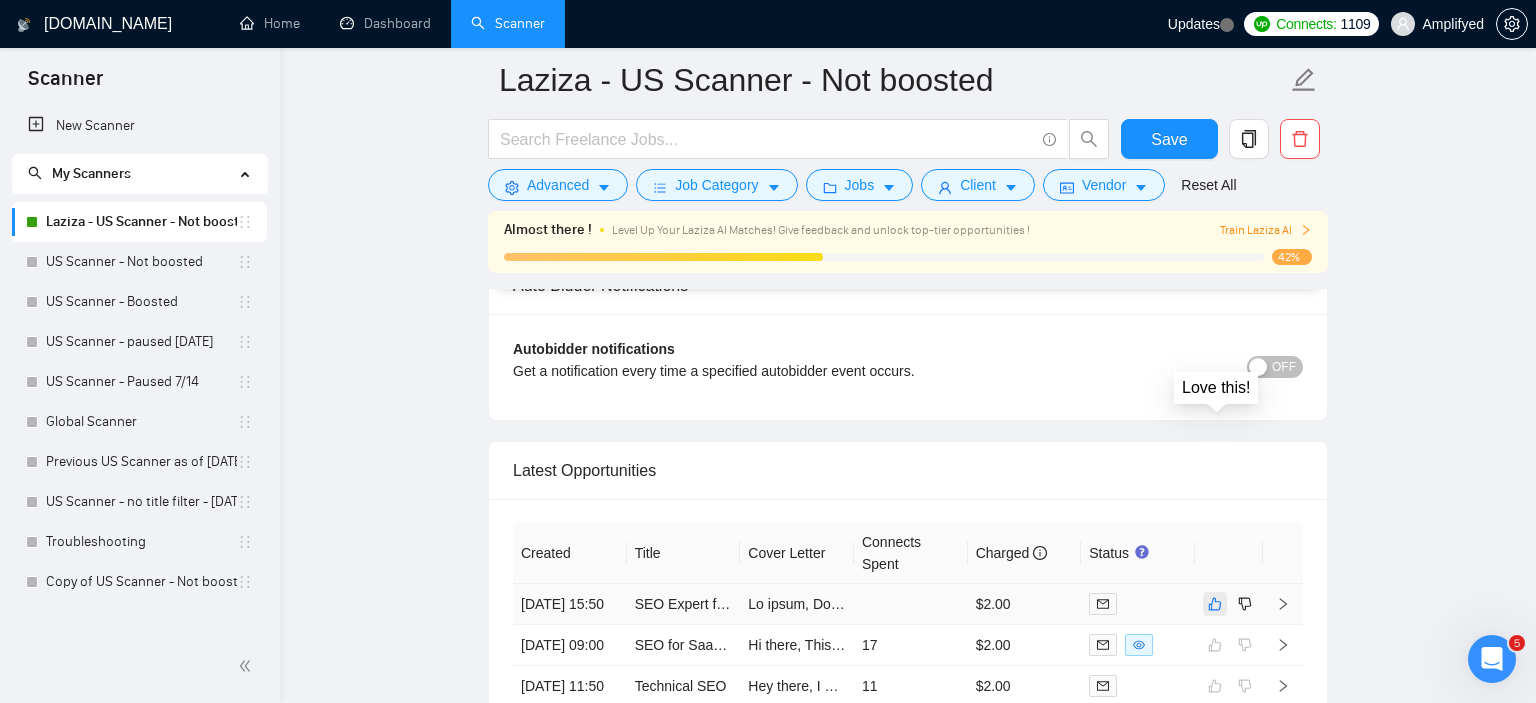 click 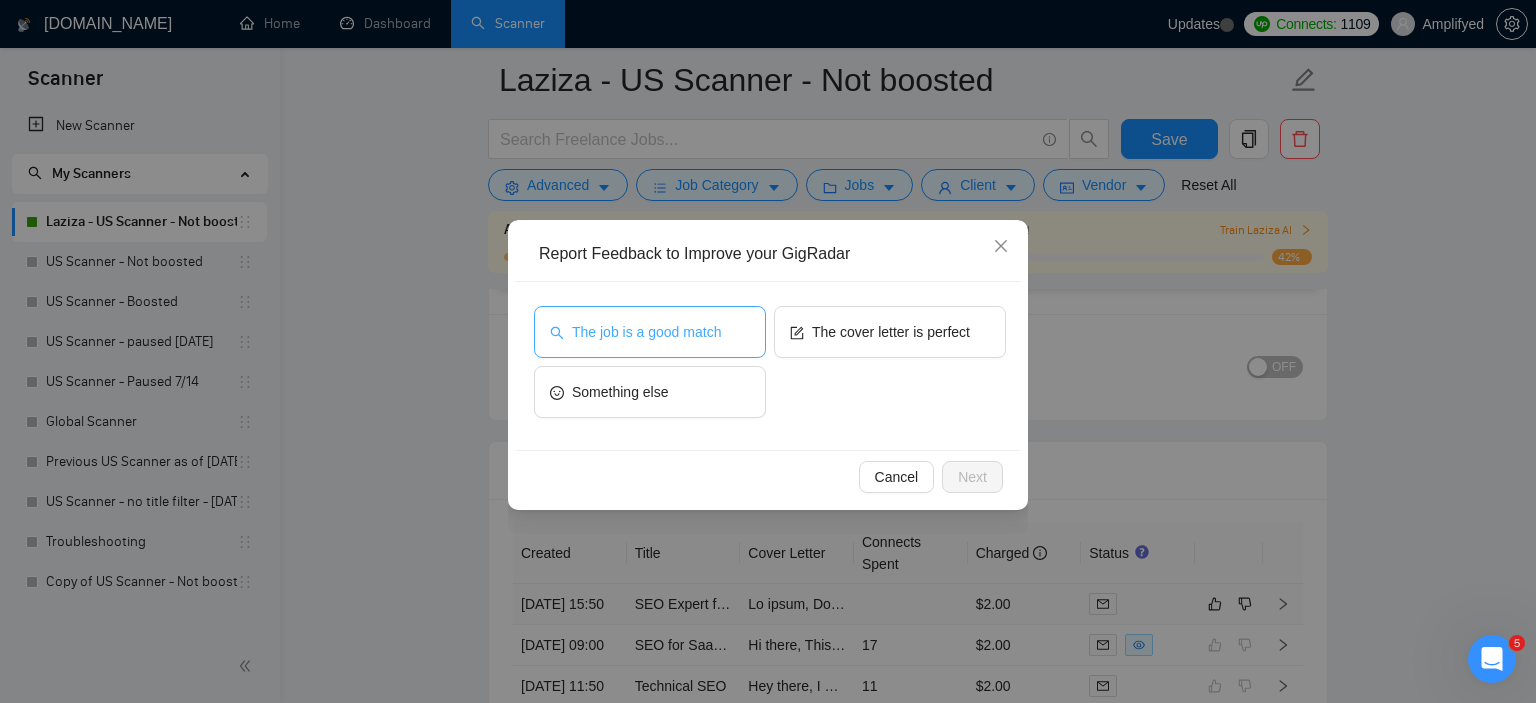 click on "The job is a good match" at bounding box center [650, 332] 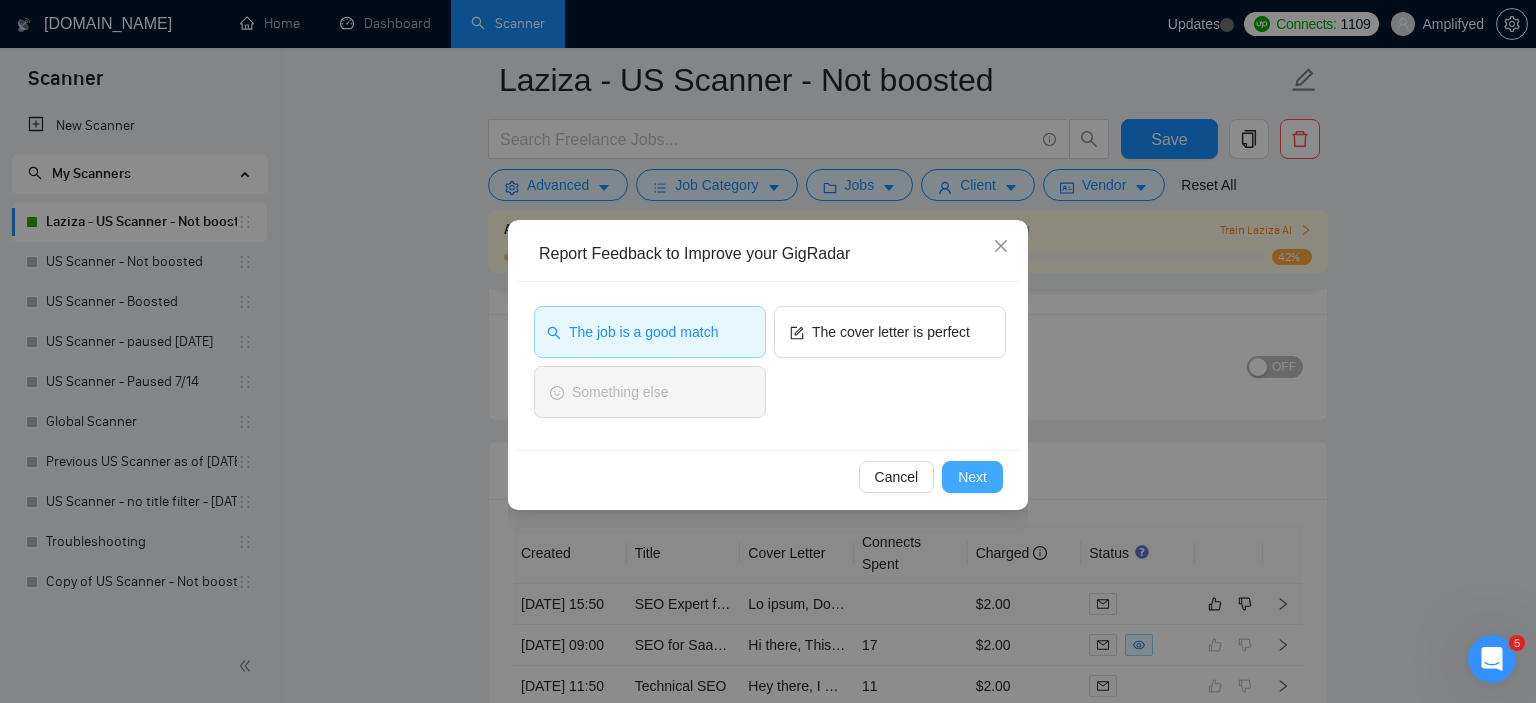 click on "Next" at bounding box center (972, 477) 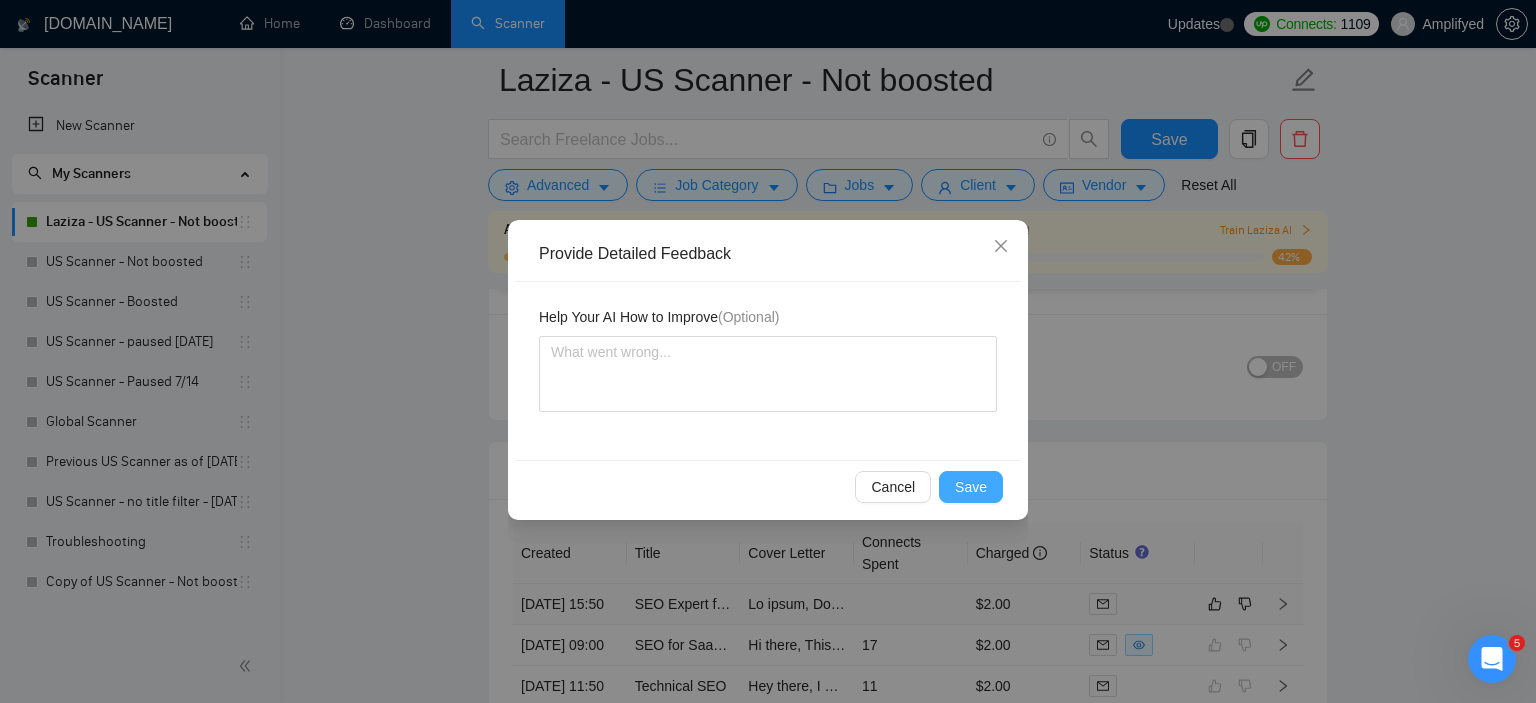 click on "Save" at bounding box center (971, 487) 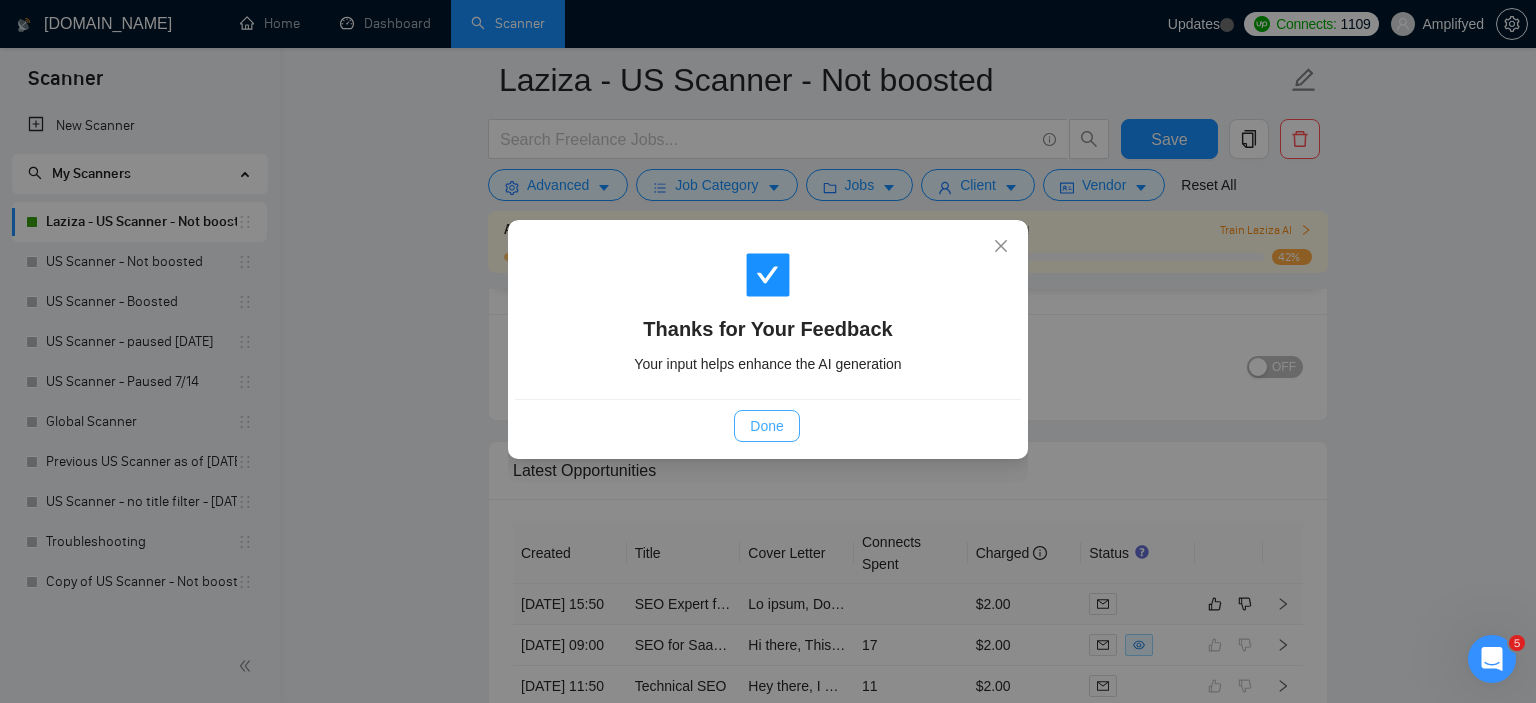 click on "Done" at bounding box center (766, 426) 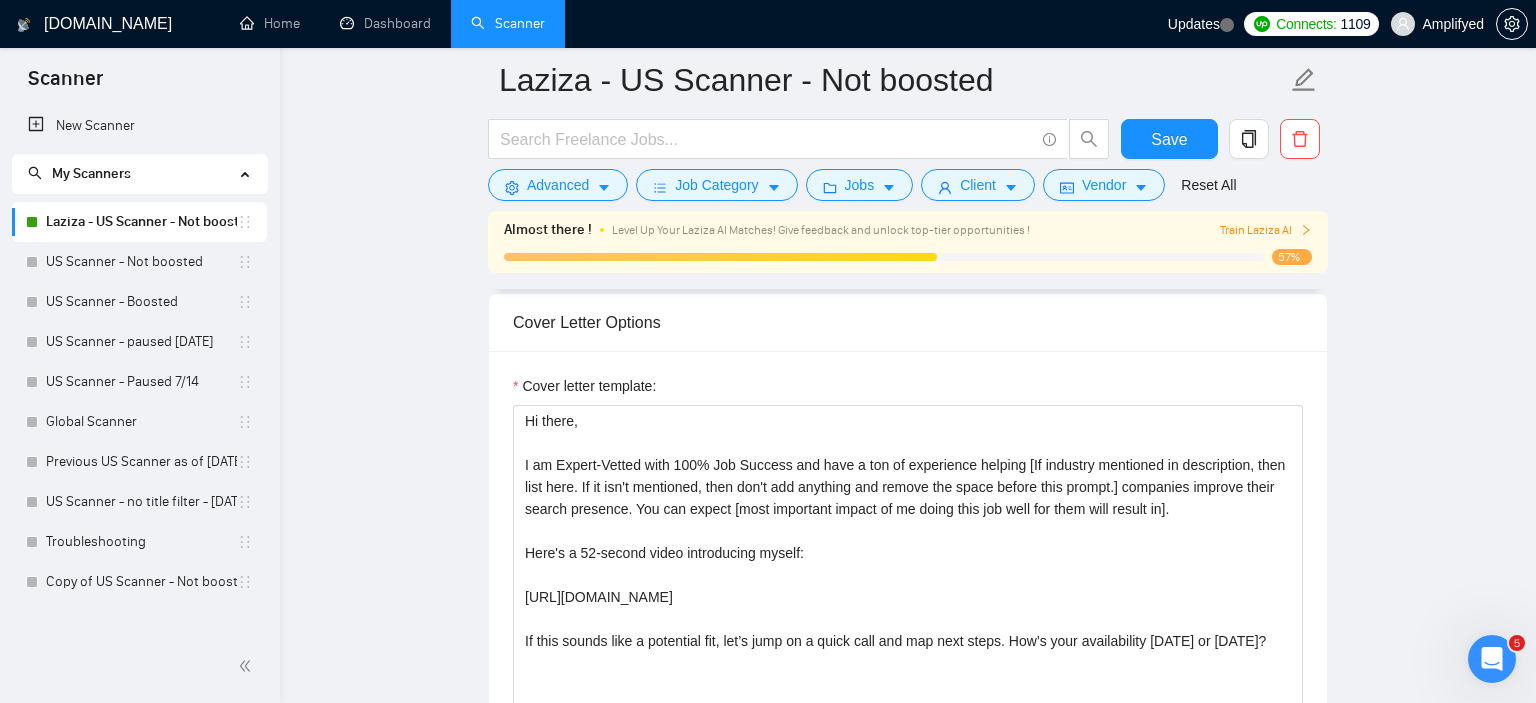 scroll, scrollTop: 1806, scrollLeft: 0, axis: vertical 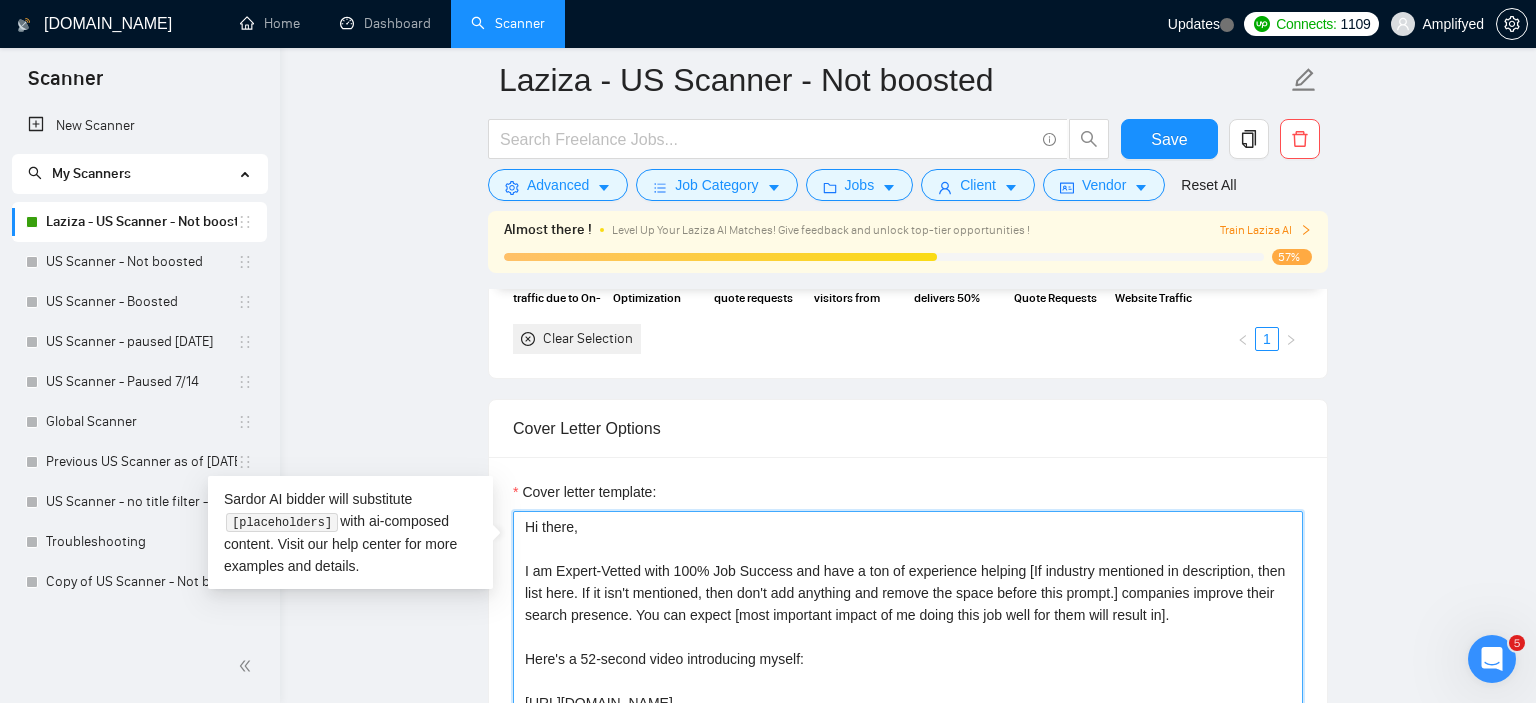 click on "Hi there,
I am Expert-Vetted with 100% Job Success and have a ton of experience helping [If industry mentioned in description, then list here. If it isn't mentioned, then don't add anything and remove the space before this prompt.] companies improve their search presence. You can expect [most important impact of me doing this job well for them will result in].
Here's a 52-second video introducing myself:
[URL][DOMAIN_NAME]
If this sounds like a potential fit, let’s jump on a quick call and map next steps. How’s your availability [DATE] or [DATE]?" at bounding box center (908, 736) 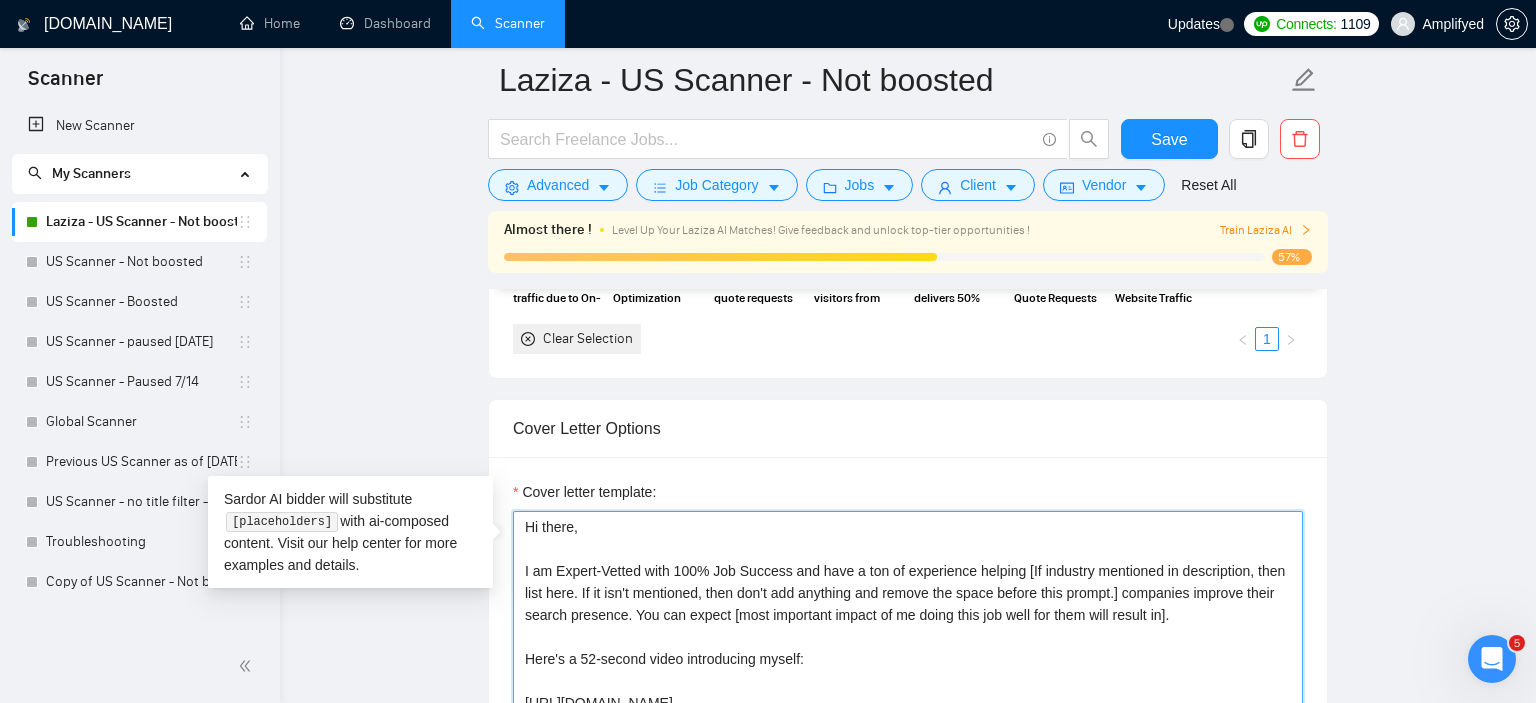 click on "Hi there,
I am Expert-Vetted with 100% Job Success and have a ton of experience helping [If industry mentioned in description, then list here. If it isn't mentioned, then don't add anything and remove the space before this prompt.] companies improve their search presence. You can expect [most important impact of me doing this job well for them will result in].
Here's a 52-second video introducing myself:
[URL][DOMAIN_NAME]
If this sounds like a potential fit, let’s jump on a quick call and map next steps. How’s your availability [DATE] or [DATE]?" at bounding box center (908, 736) 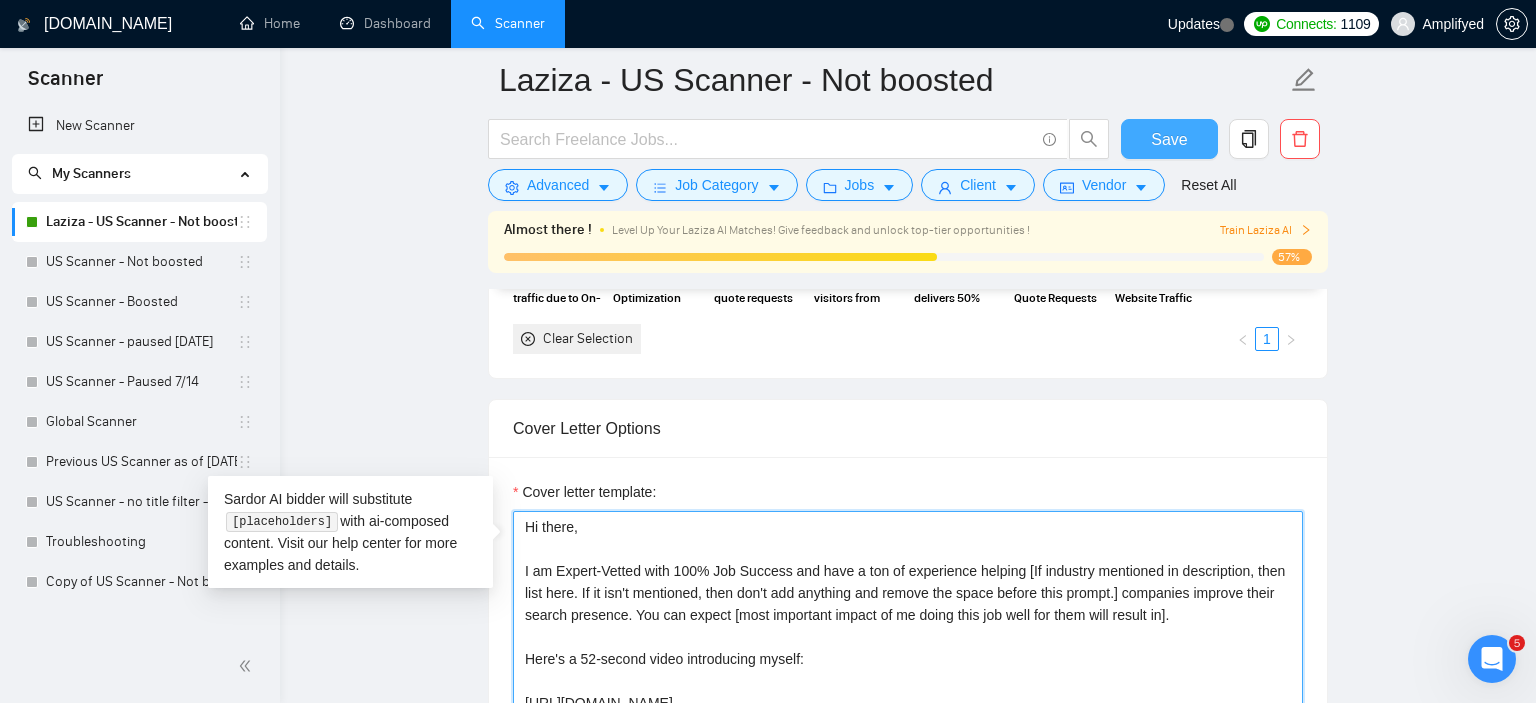 type on "Hi there,
I am Expert-Vetted with 100% Job Success and have a ton of experience helping [If industry mentioned in description, then list here. If it isn't mentioned, then don't add anything and remove the space before this prompt.] companies improve their search presence. You can expect [most important impact of me doing this job well for them will result in].
Here's a 52-second video introducing myself:
[URL][DOMAIN_NAME]
If this sounds like a potential fit, let’s jump on a quick call and map next steps. How’s your availability [DATE] or [DATE]?" 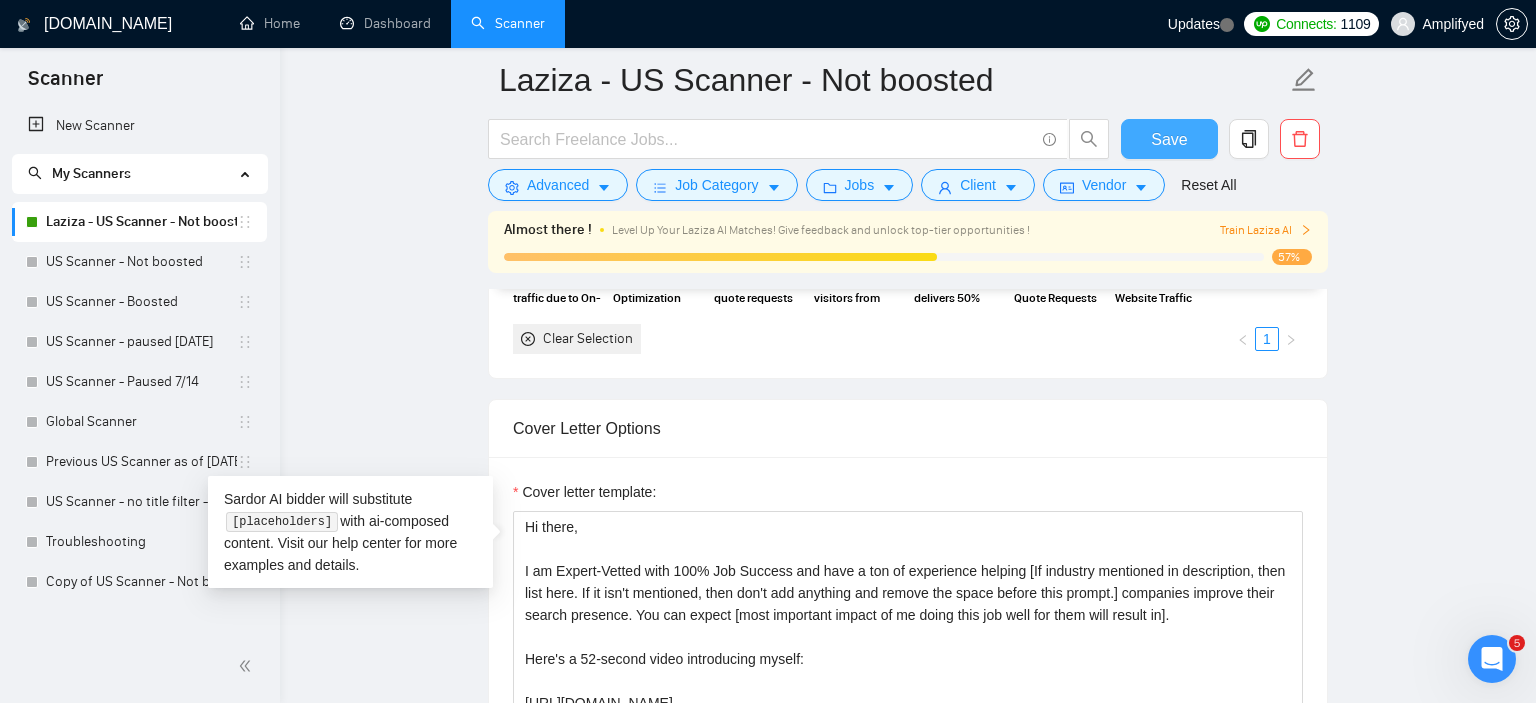 click on "Save" at bounding box center (1169, 139) 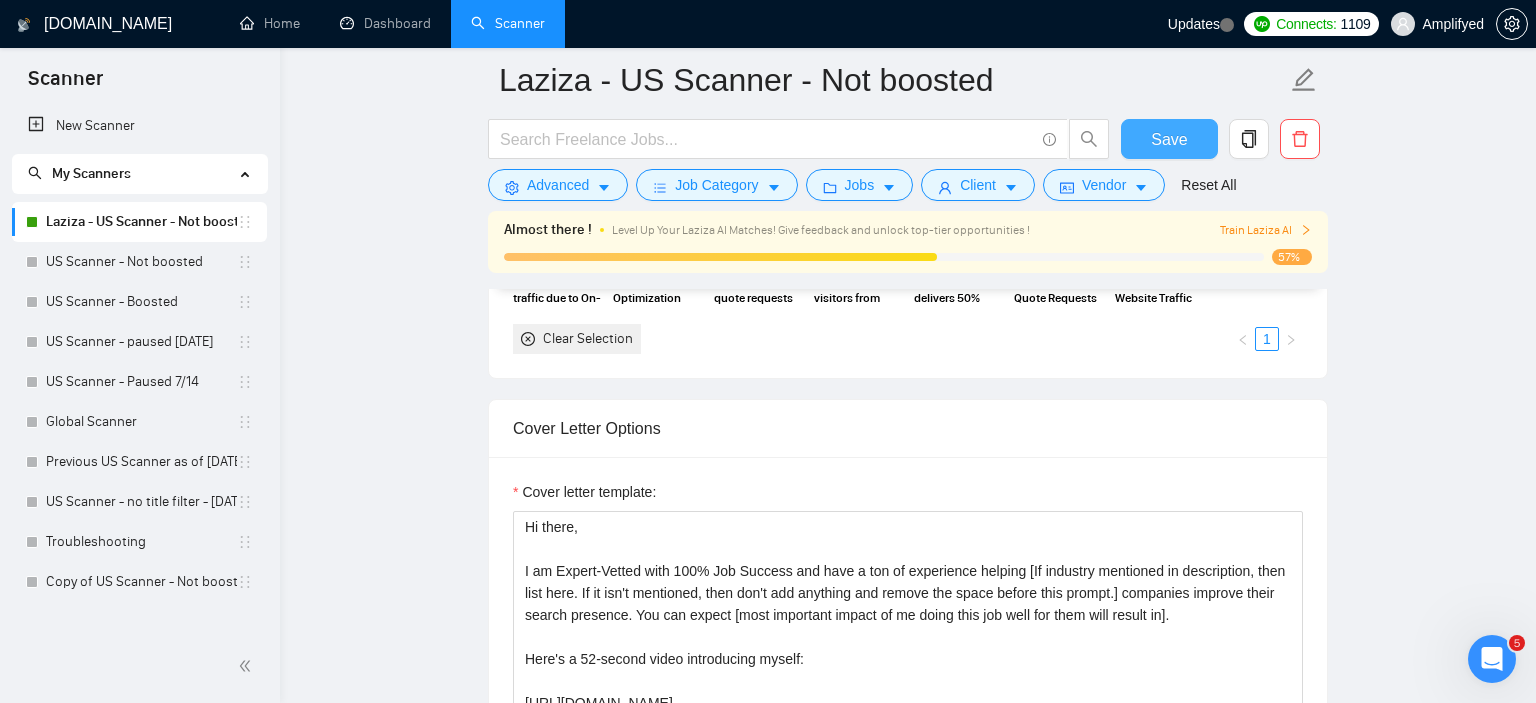 type 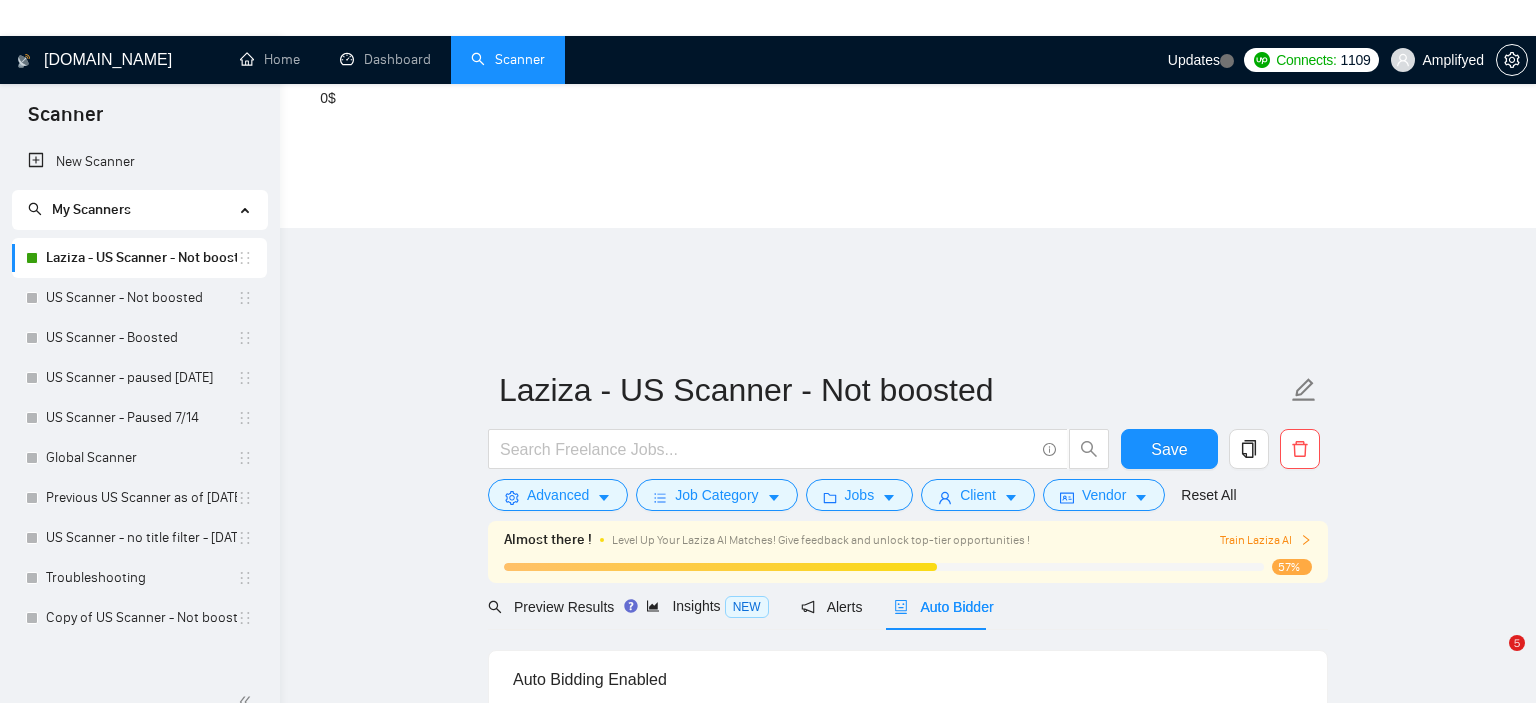 type 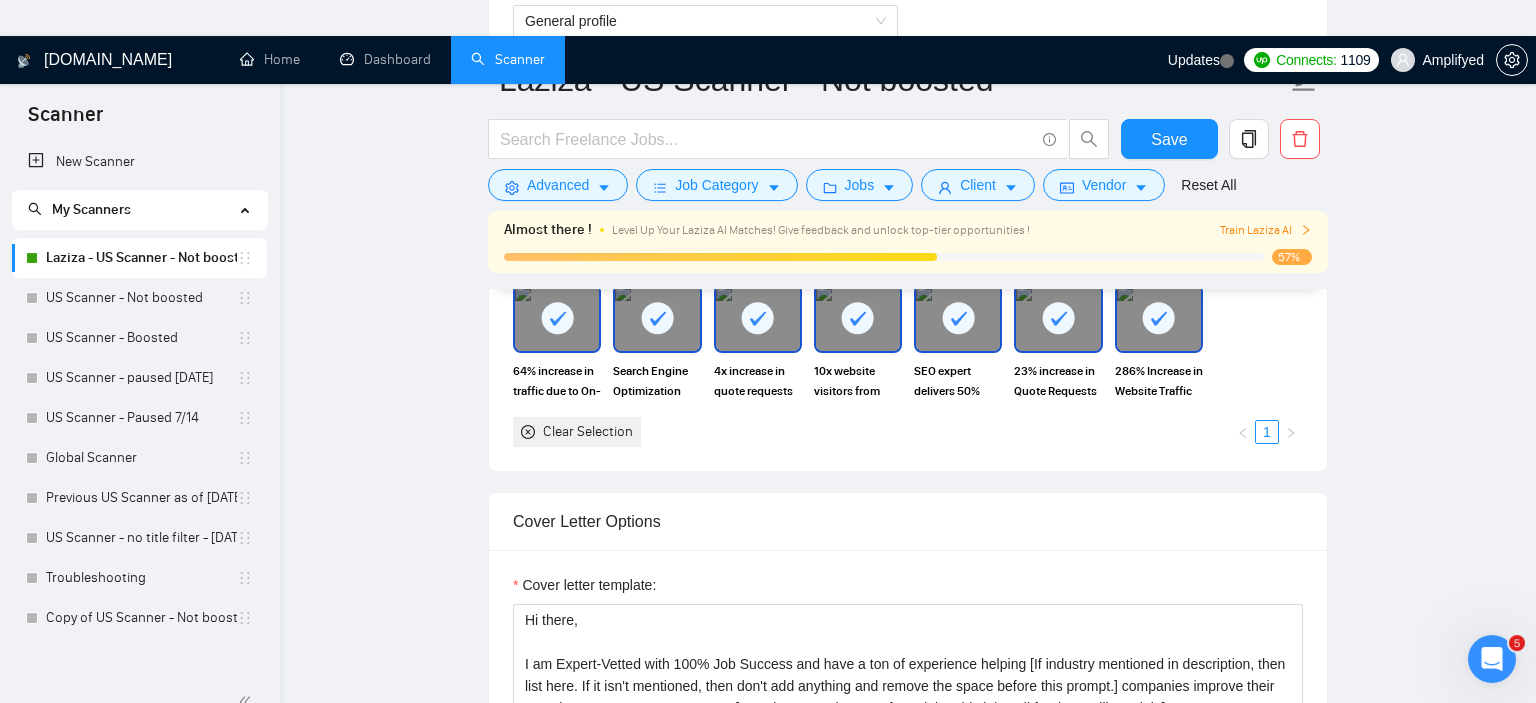 scroll, scrollTop: 1689, scrollLeft: 0, axis: vertical 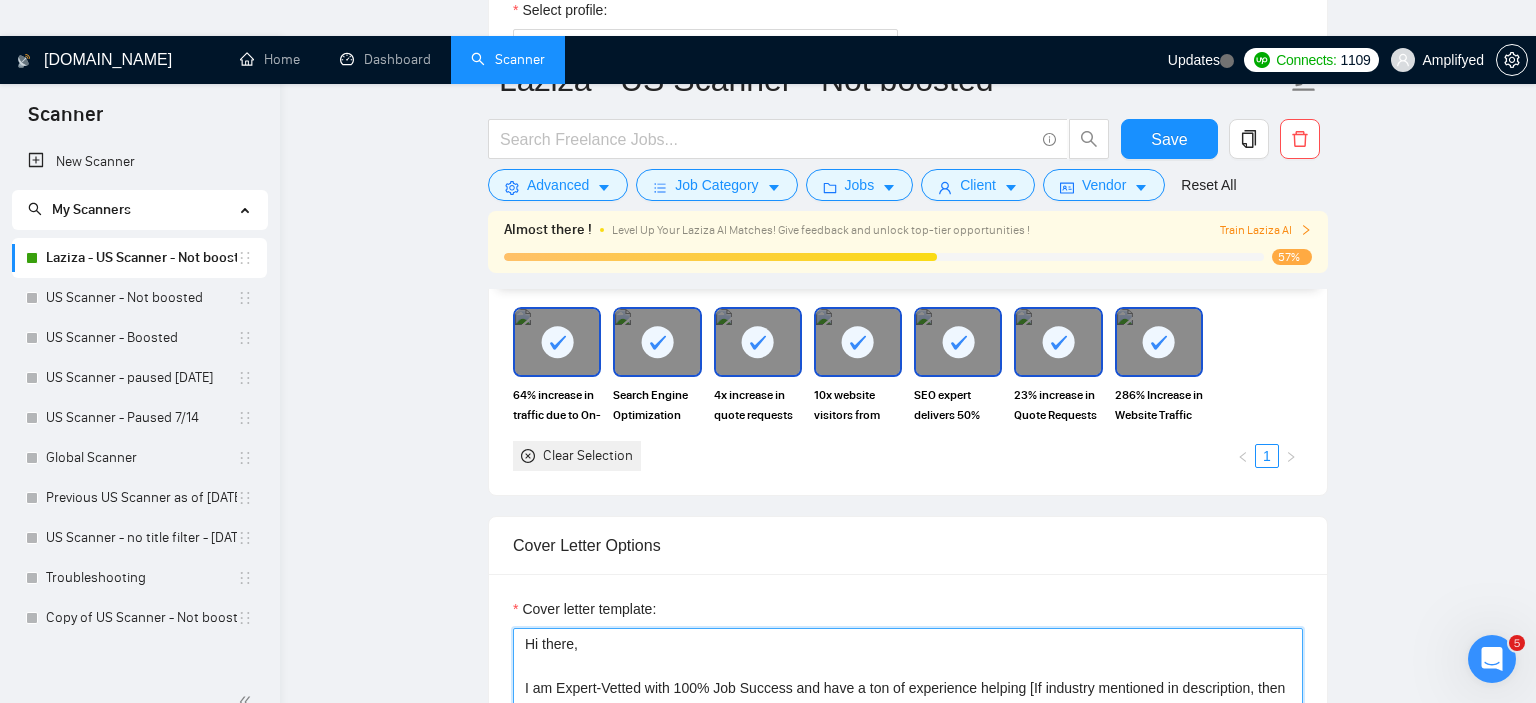 click on "Hi there,
I am Expert-Vetted with 100% Job Success and have a ton of experience helping [If industry mentioned in description, then list here. If it isn't mentioned, then don't add anything and remove the space before this prompt.] companies improve their search presence. You can expect [most important impact of me doing this job well for them will result in].
Here's a 52-second video introducing myself:
[URL][DOMAIN_NAME]
If this sounds like a potential fit, let’s jump on a quick call and map next steps. How’s your availability [DATE] or [DATE]?" at bounding box center (908, 853) 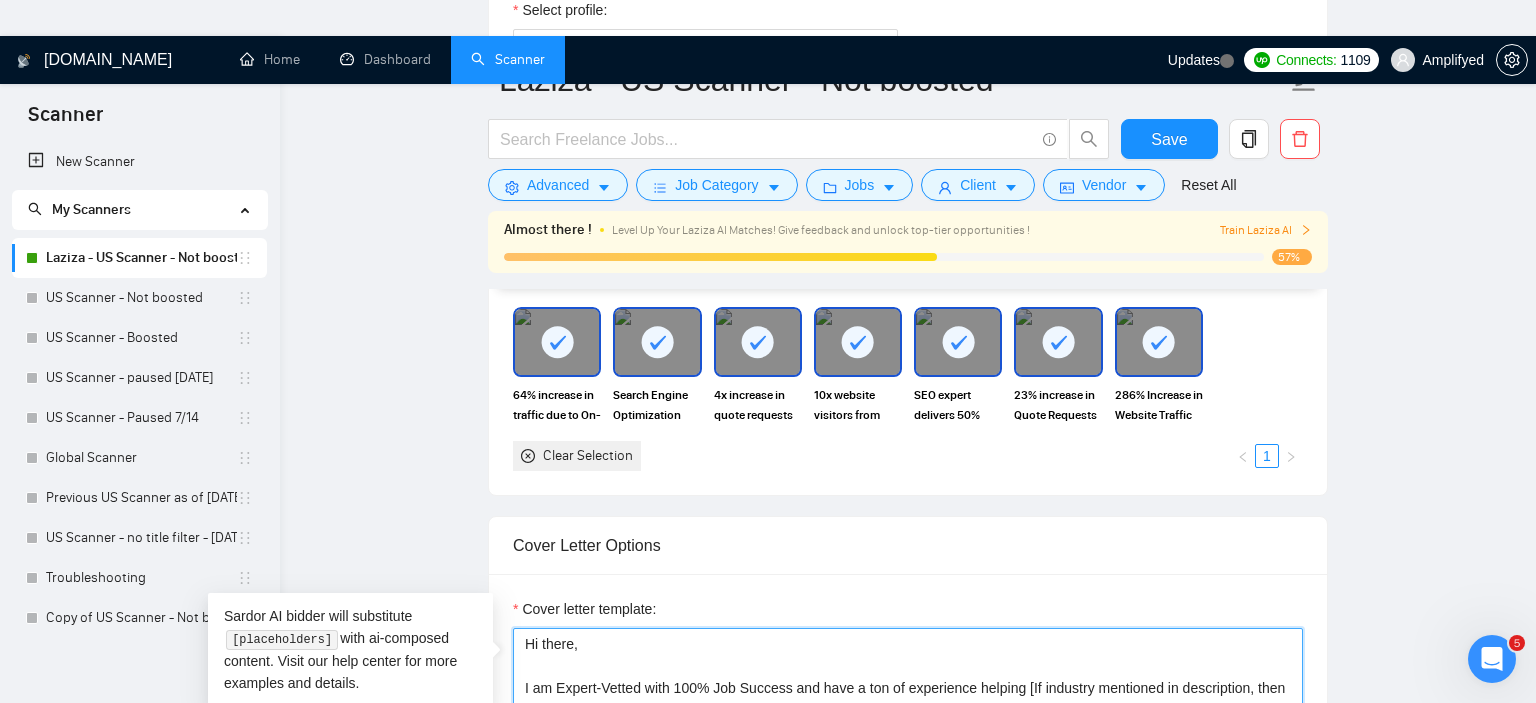 drag, startPoint x: 550, startPoint y: 492, endPoint x: 762, endPoint y: 499, distance: 212.11554 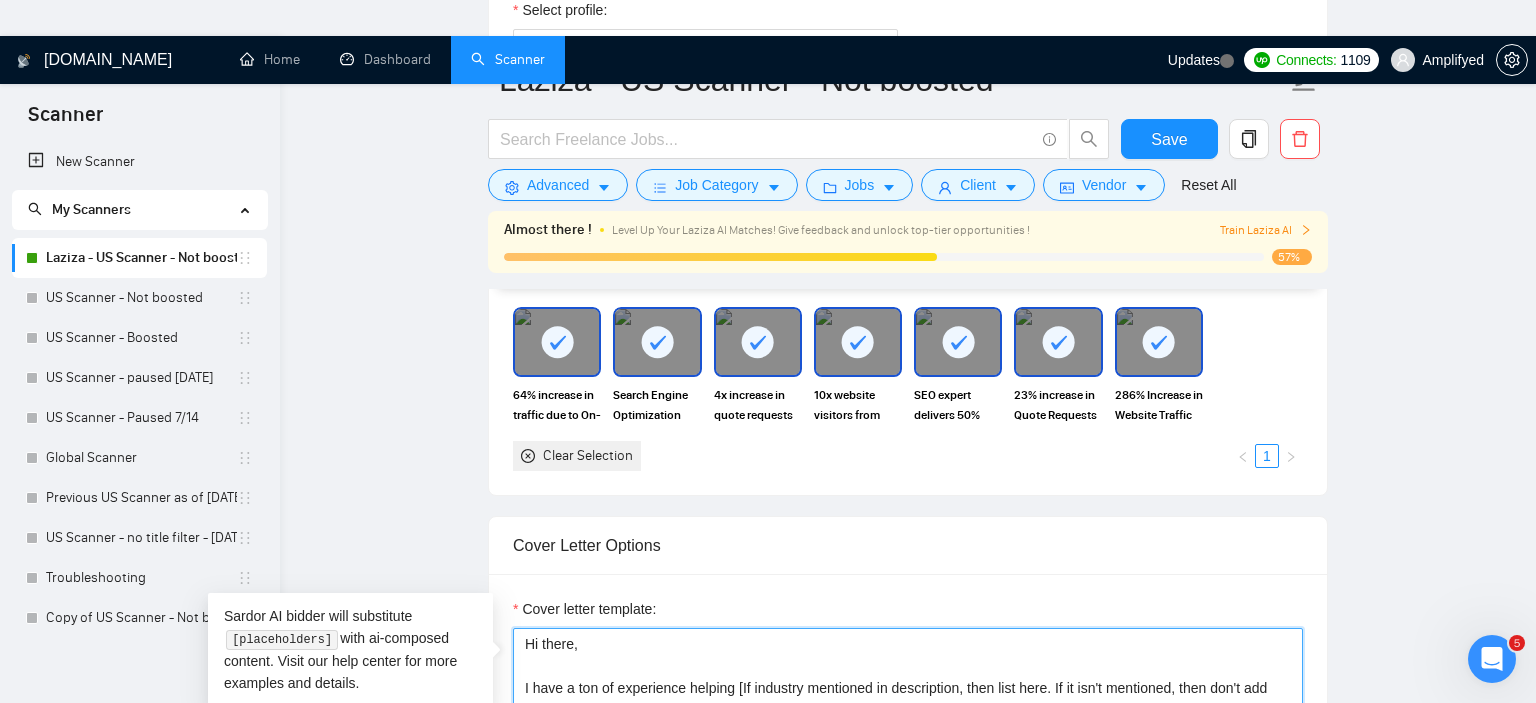 click on "Hi there,
I have a ton of experience helping [If industry mentioned in description, then list here. If it isn't mentioned, then don't add anything and remove the space before this prompt.] companies improve their search presence. You can expect [most important impact of me doing this job well for them will result in].
Here's a 52-second video introducing myself:
https://www.loom.com/share/a448935f9dba4acc83ddf5aa4e88909d?sid=1e3cadd6-7fb6-4371-b49d-26f446039a80
If this sounds like a potential fit, let’s jump on a quick call and map next steps. How’s your availability today or tomorrow?" at bounding box center [908, 853] 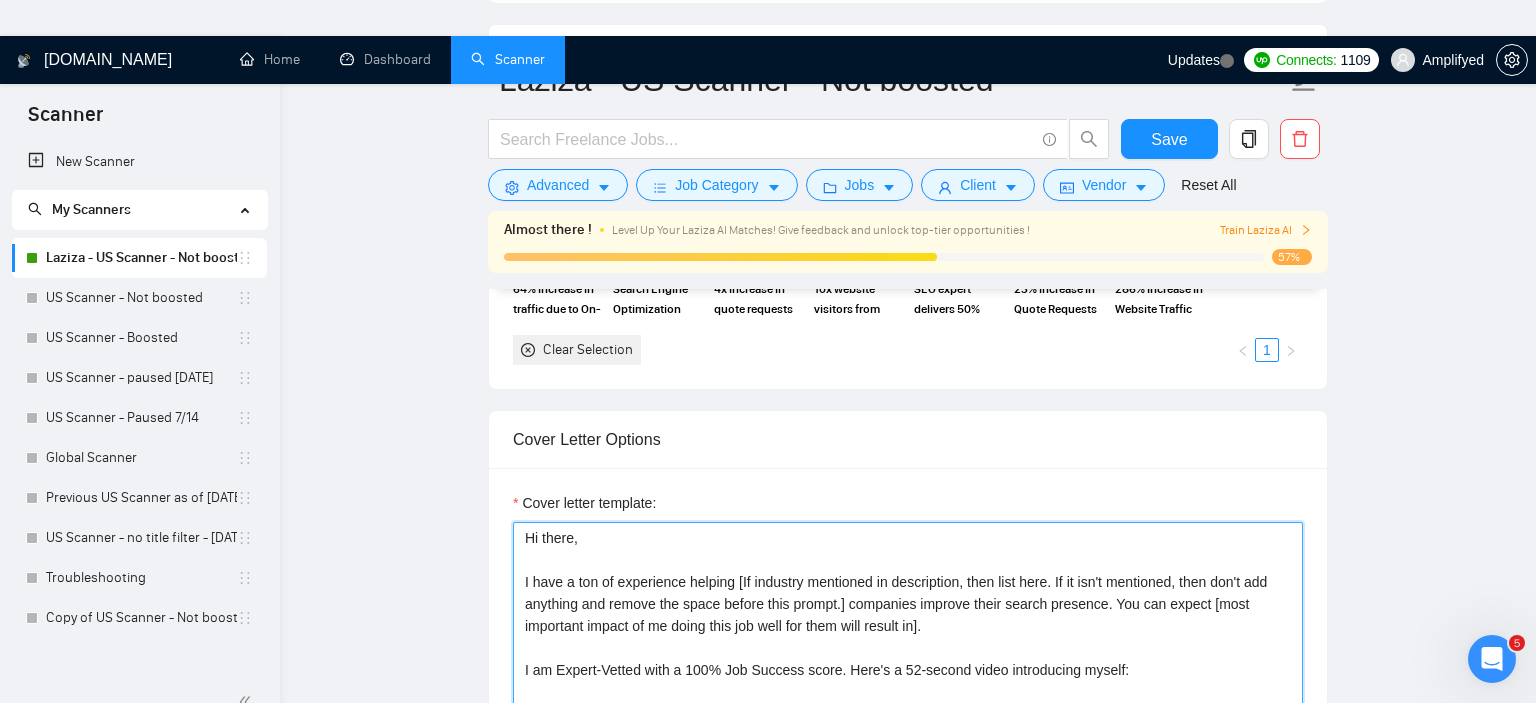scroll, scrollTop: 1900, scrollLeft: 0, axis: vertical 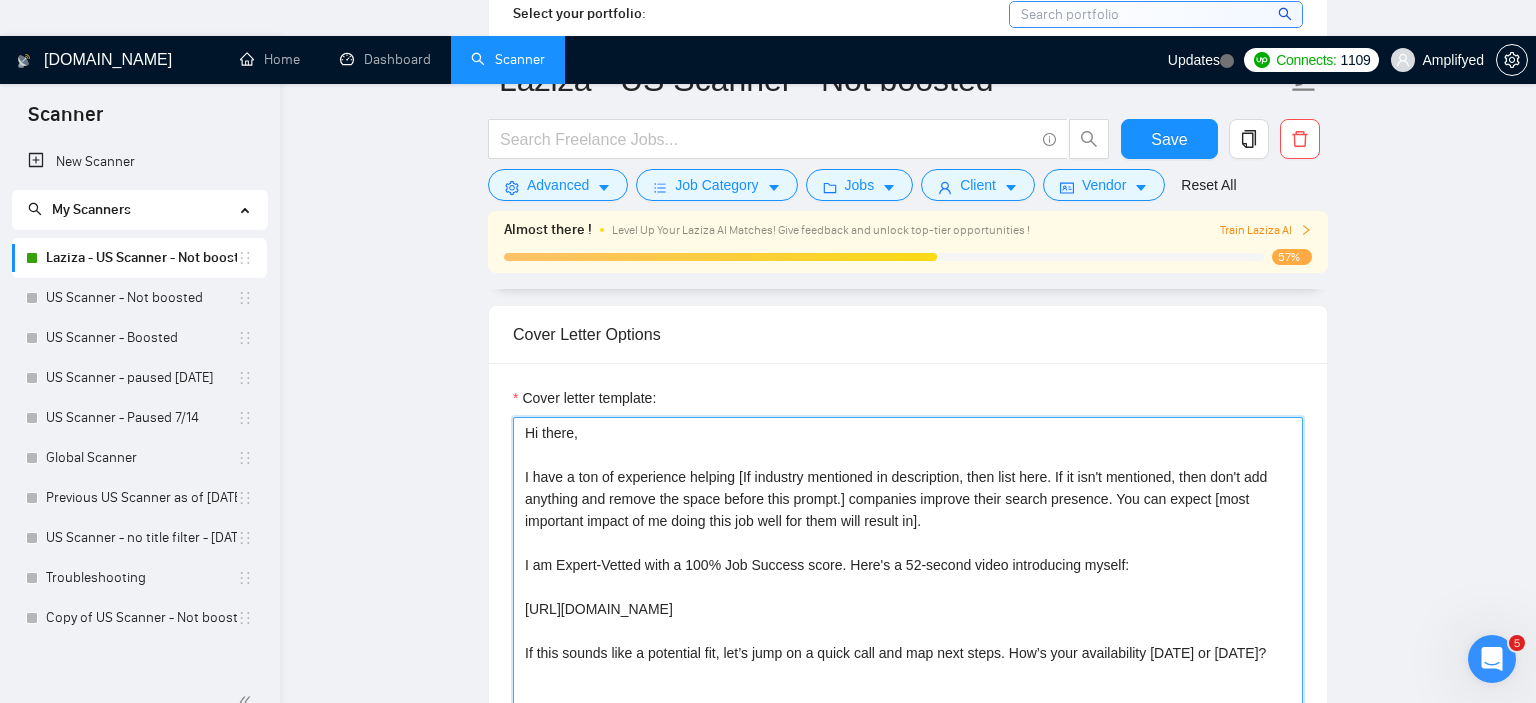 click on "Hi there,
I have a ton of experience helping [If industry mentioned in description, then list here. If it isn't mentioned, then don't add anything and remove the space before this prompt.] companies improve their search presence. You can expect [most important impact of me doing this job well for them will result in].
I am Expert-Vetted with a 100% Job Success score. Here's a 52-second video introducing myself:
https://www.loom.com/share/a448935f9dba4acc83ddf5aa4e88909d?sid=1e3cadd6-7fb6-4371-b49d-26f446039a80
If this sounds like a potential fit, let’s jump on a quick call and map next steps. How’s your availability today or tomorrow?" at bounding box center (908, 642) 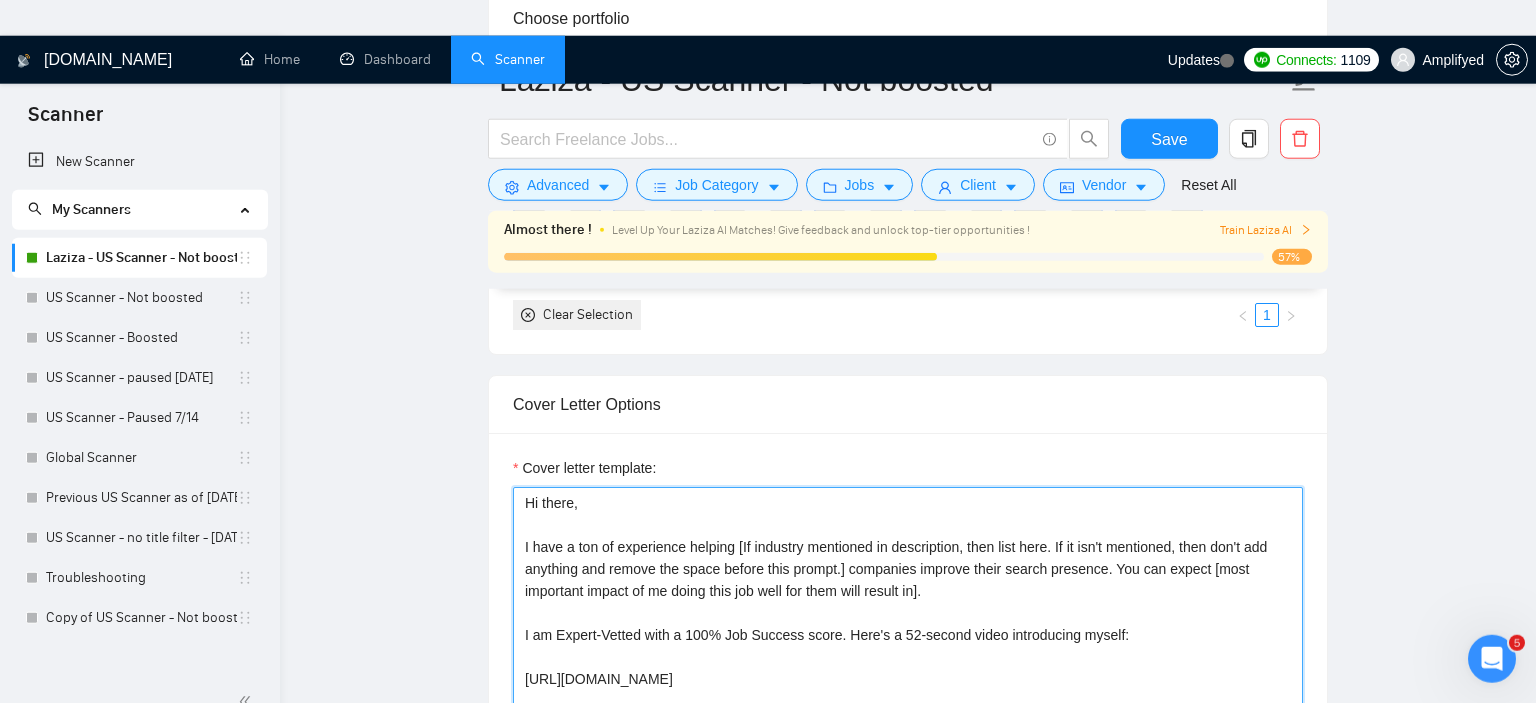 scroll, scrollTop: 1795, scrollLeft: 0, axis: vertical 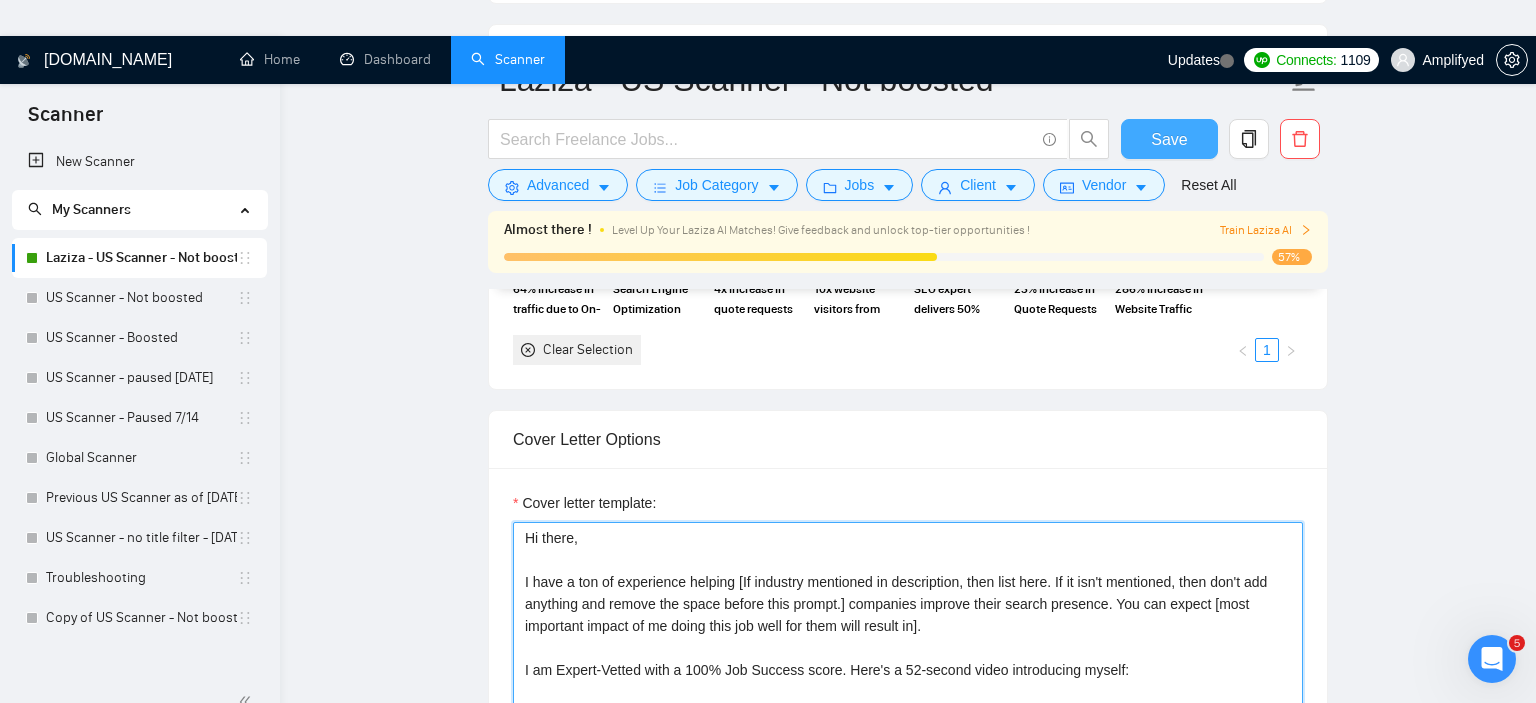 type on "Hi there,
I have a ton of experience helping [If industry mentioned in description, then list here. If it isn't mentioned, then don't add anything and remove the space before this prompt.] companies improve their search presence. You can expect [most important impact of me doing this job well for them will result in].
I am Expert-Vetted with a 100% Job Success score. Here's a 52-second video introducing myself:
https://www.loom.com/share/a448935f9dba4acc83ddf5aa4e88909d?sid=1e3cadd6-7fb6-4371-b49d-26f446039a80
If this sounds like a potential fit, let’s jump on a quick call and map next steps. How’s your availability today or tomorrow?" 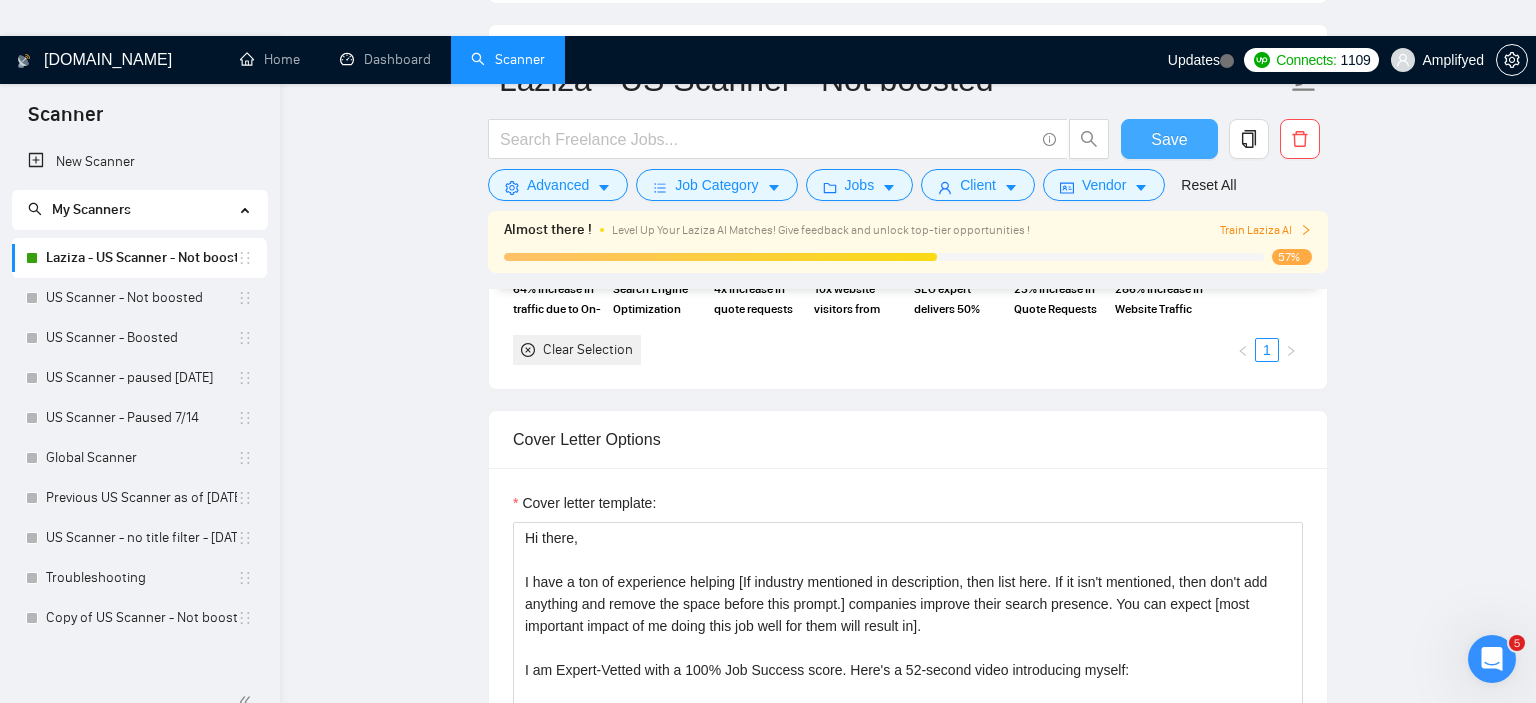 click on "Save" at bounding box center (1169, 139) 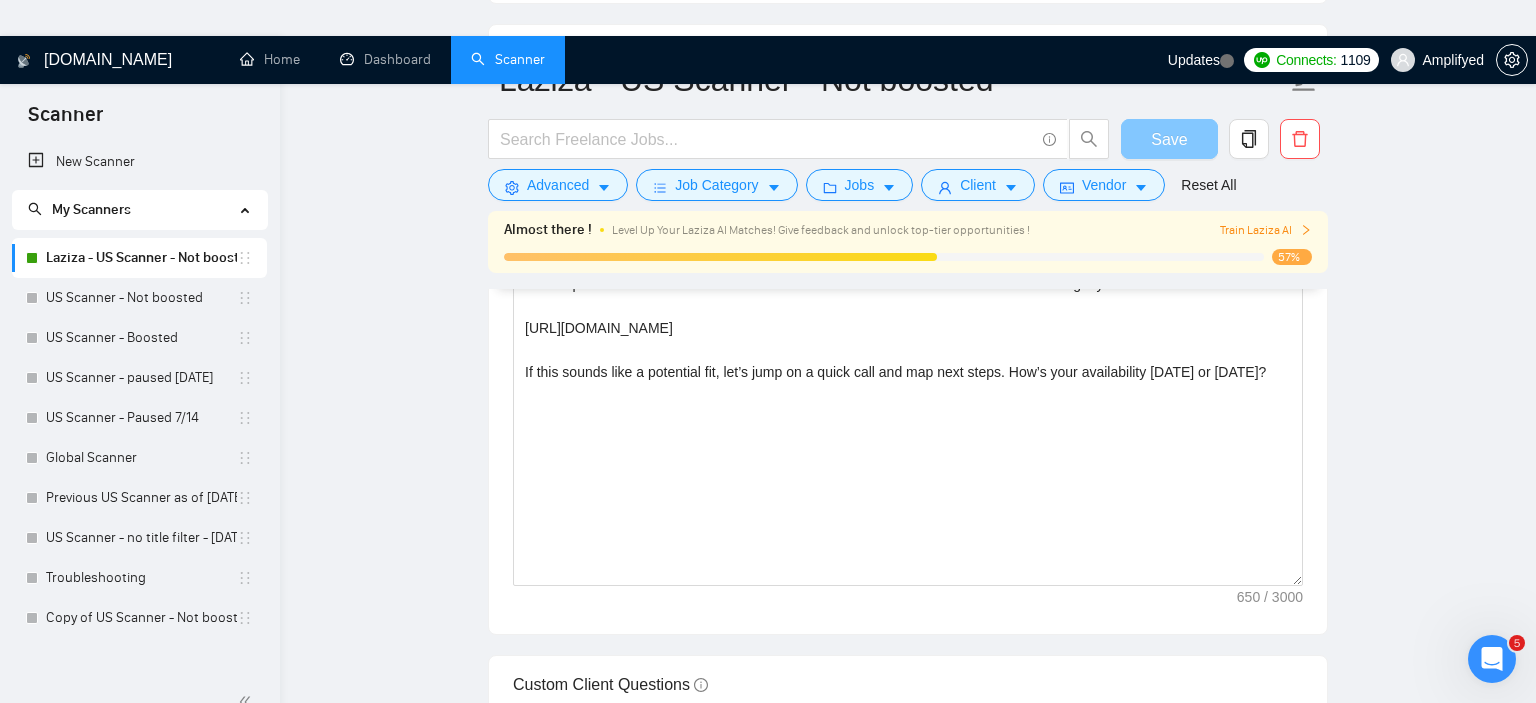 type 